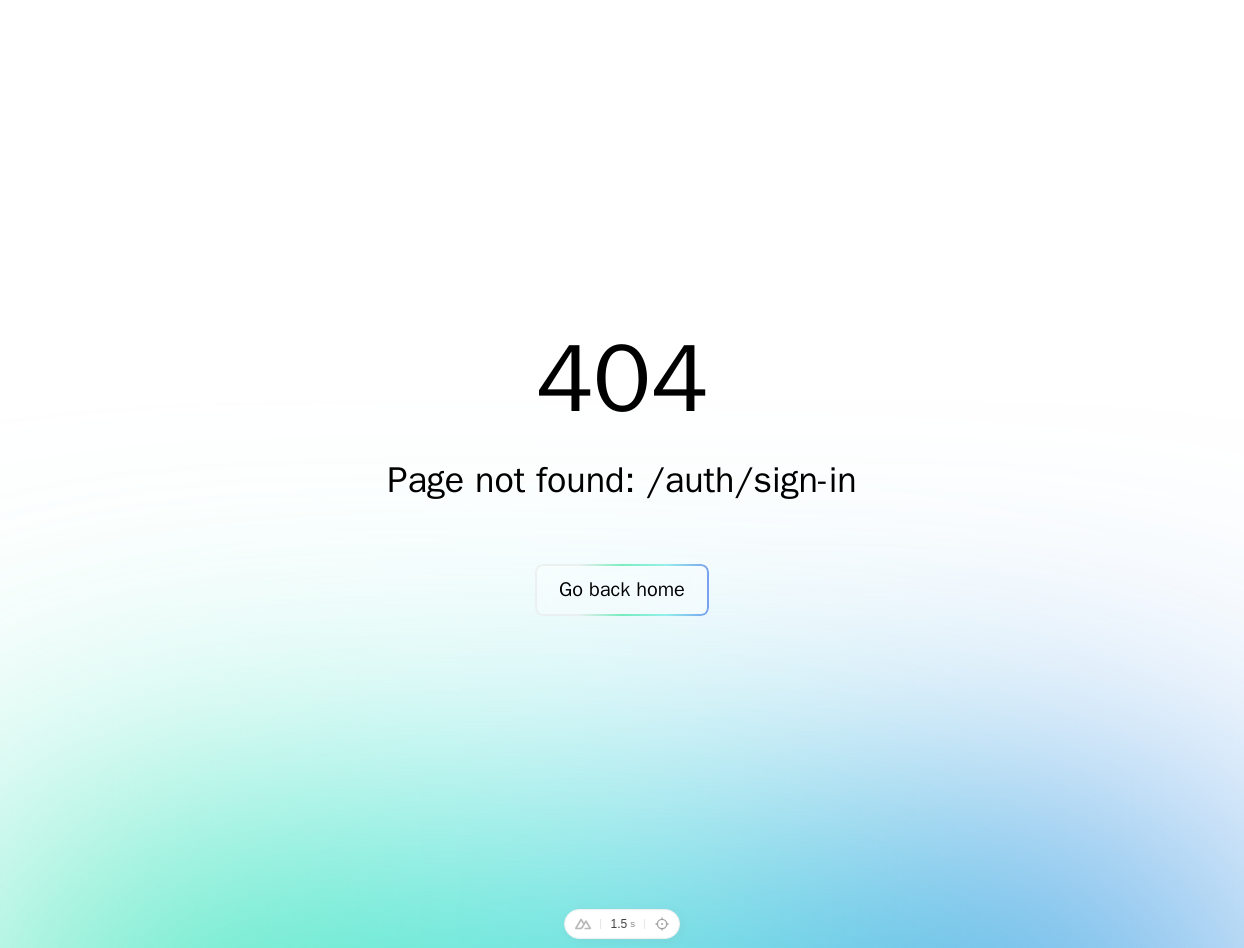 scroll, scrollTop: 0, scrollLeft: 0, axis: both 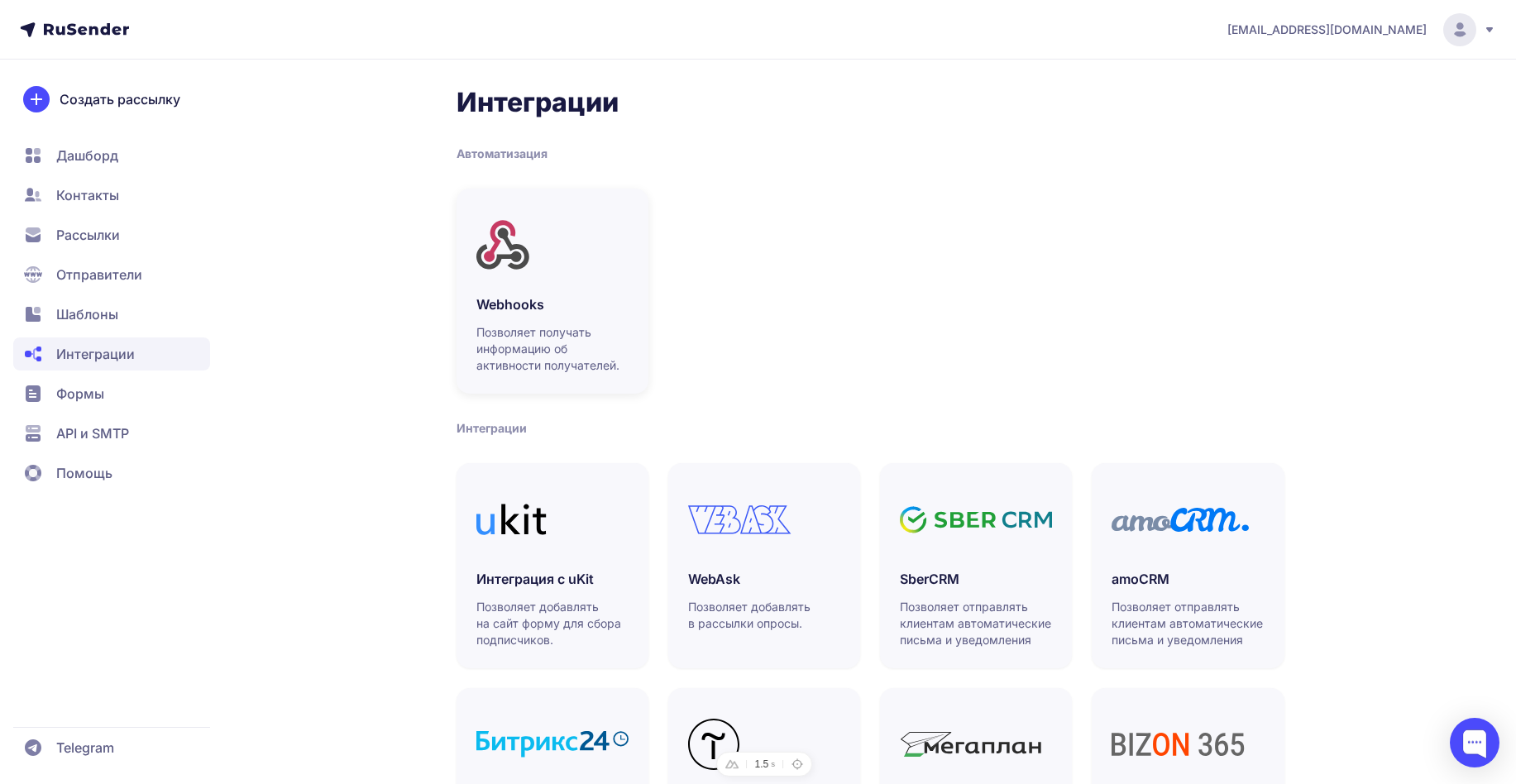 click at bounding box center [552, 245] 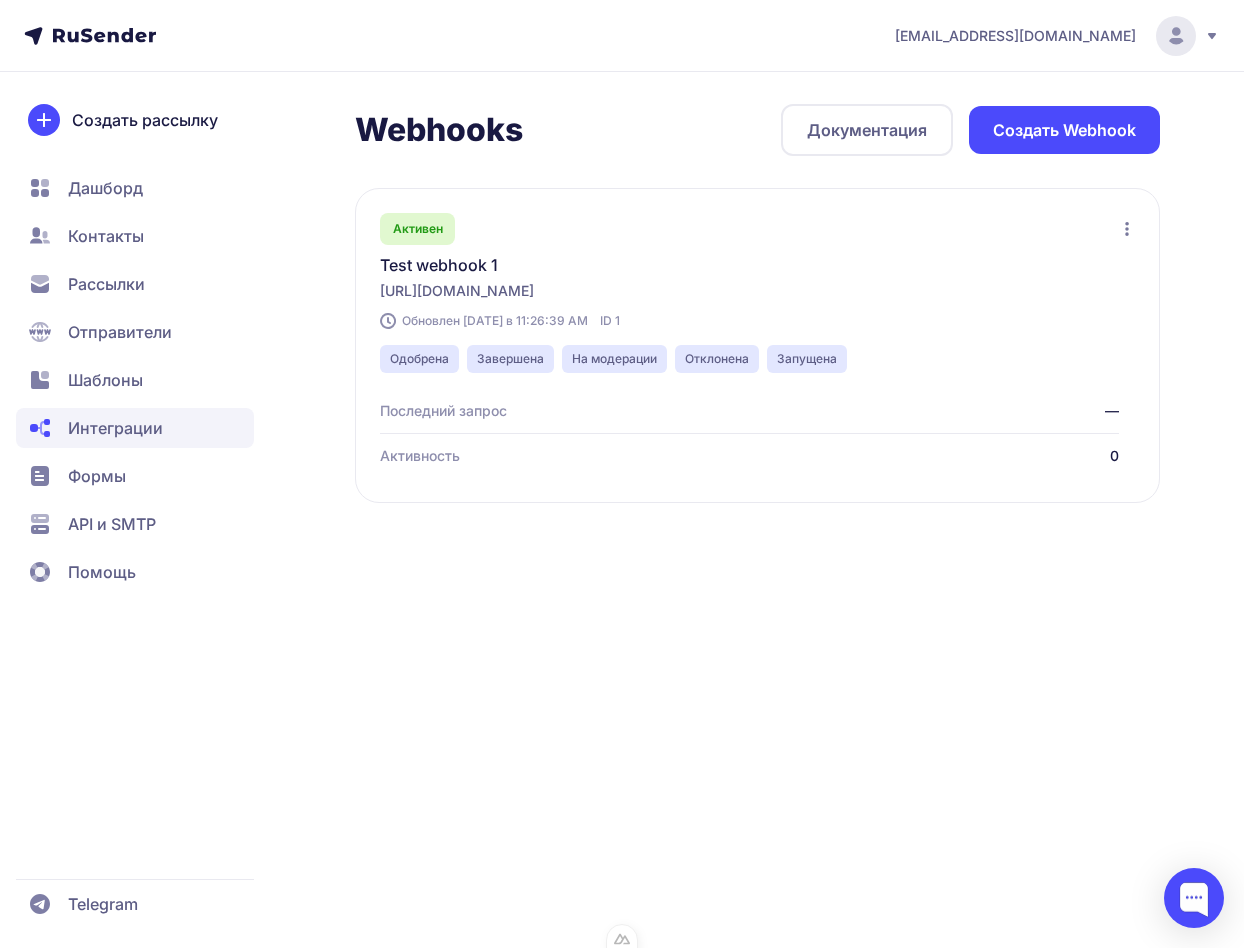 click on "Создать Webhook" at bounding box center [1064, 130] 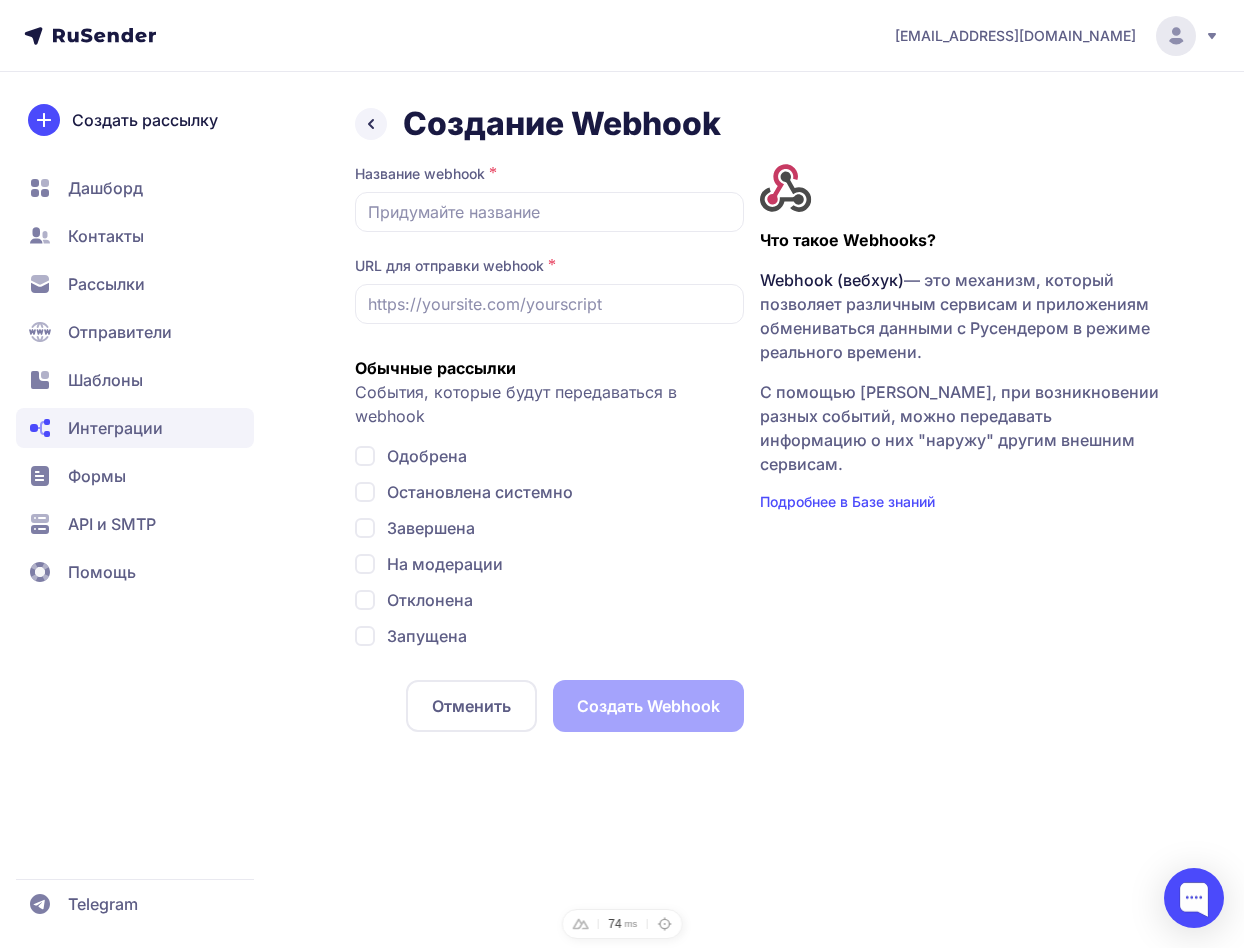 click 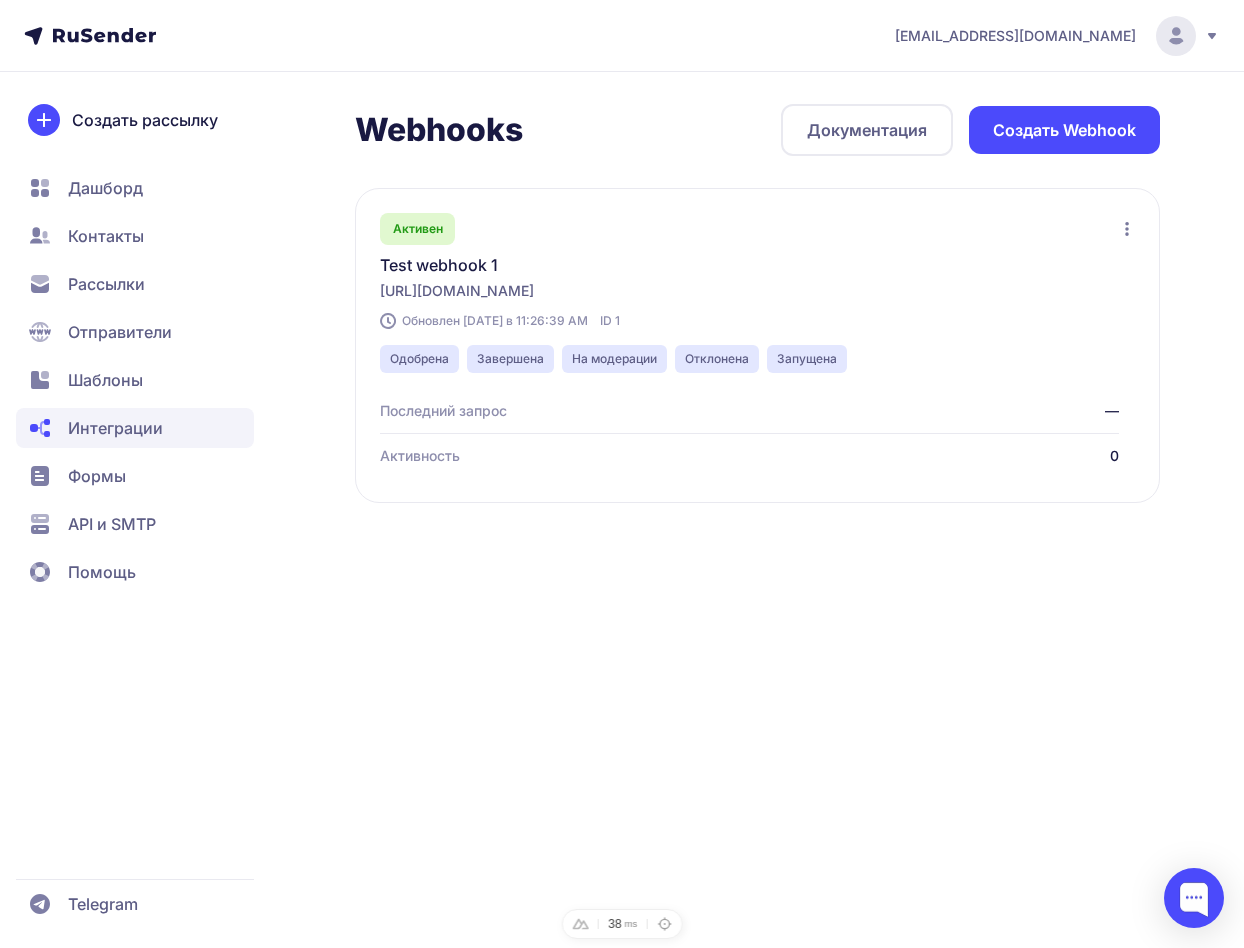 drag, startPoint x: 371, startPoint y: 285, endPoint x: 820, endPoint y: 288, distance: 449.01 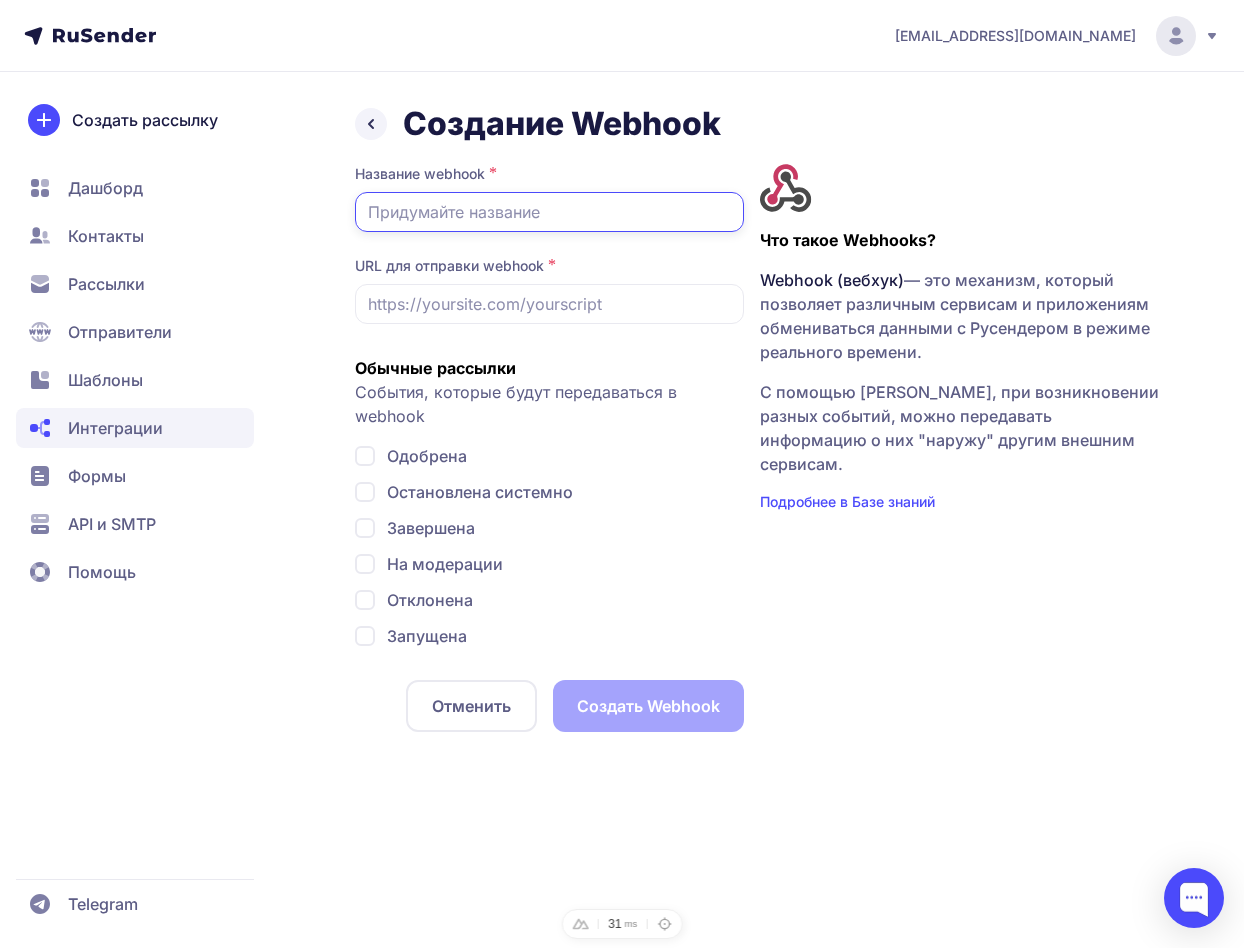 click at bounding box center [549, 212] 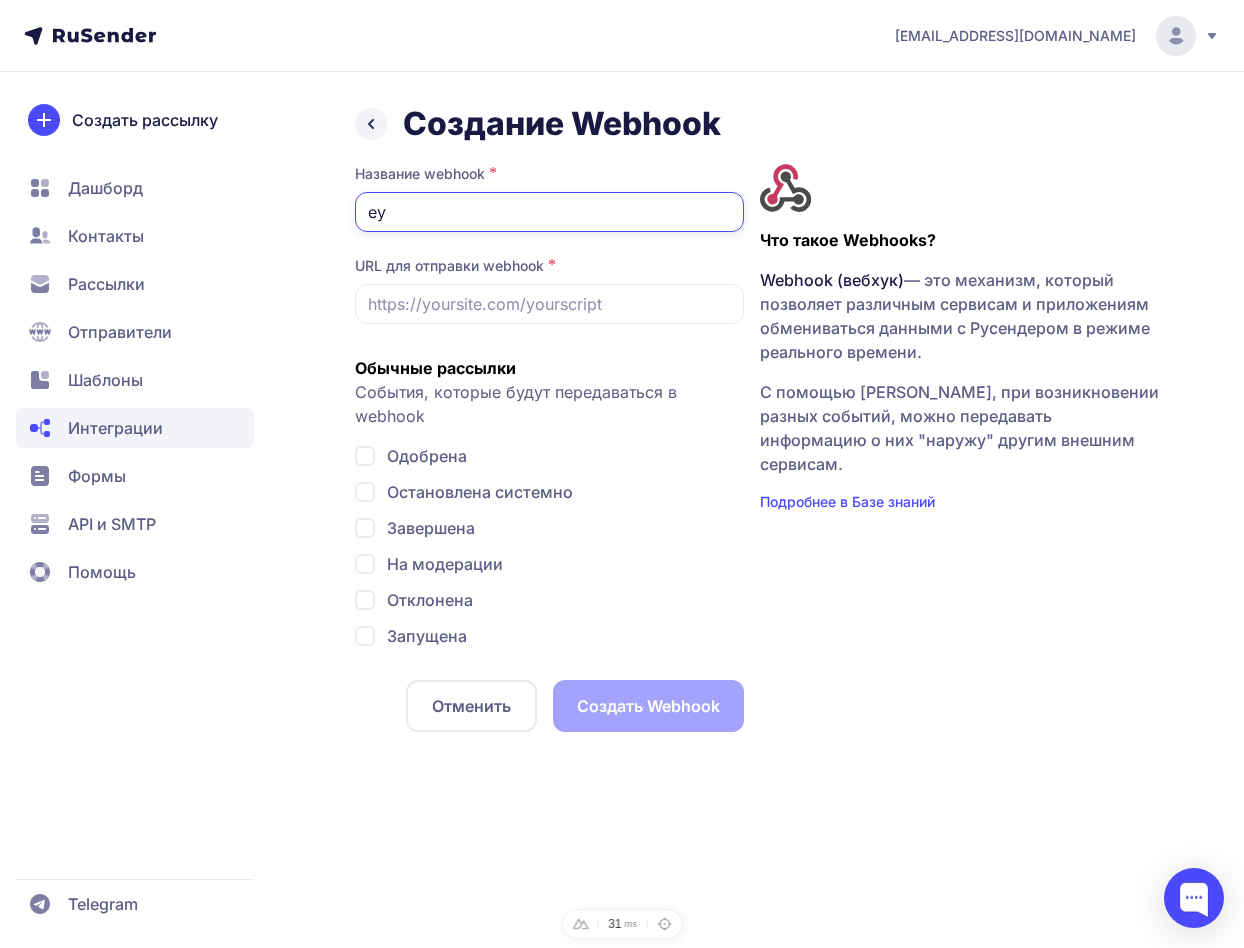 type on "е" 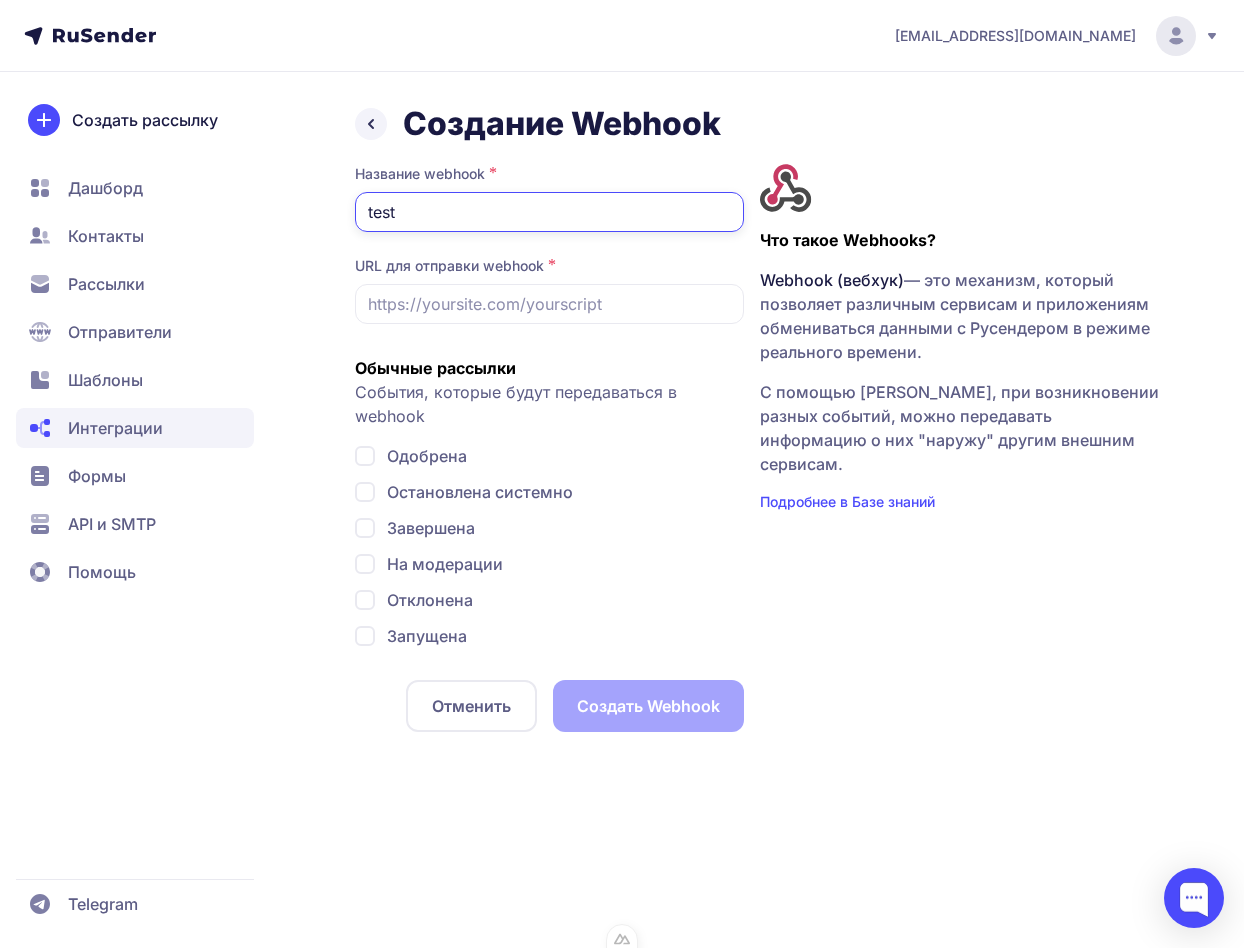 type on "test" 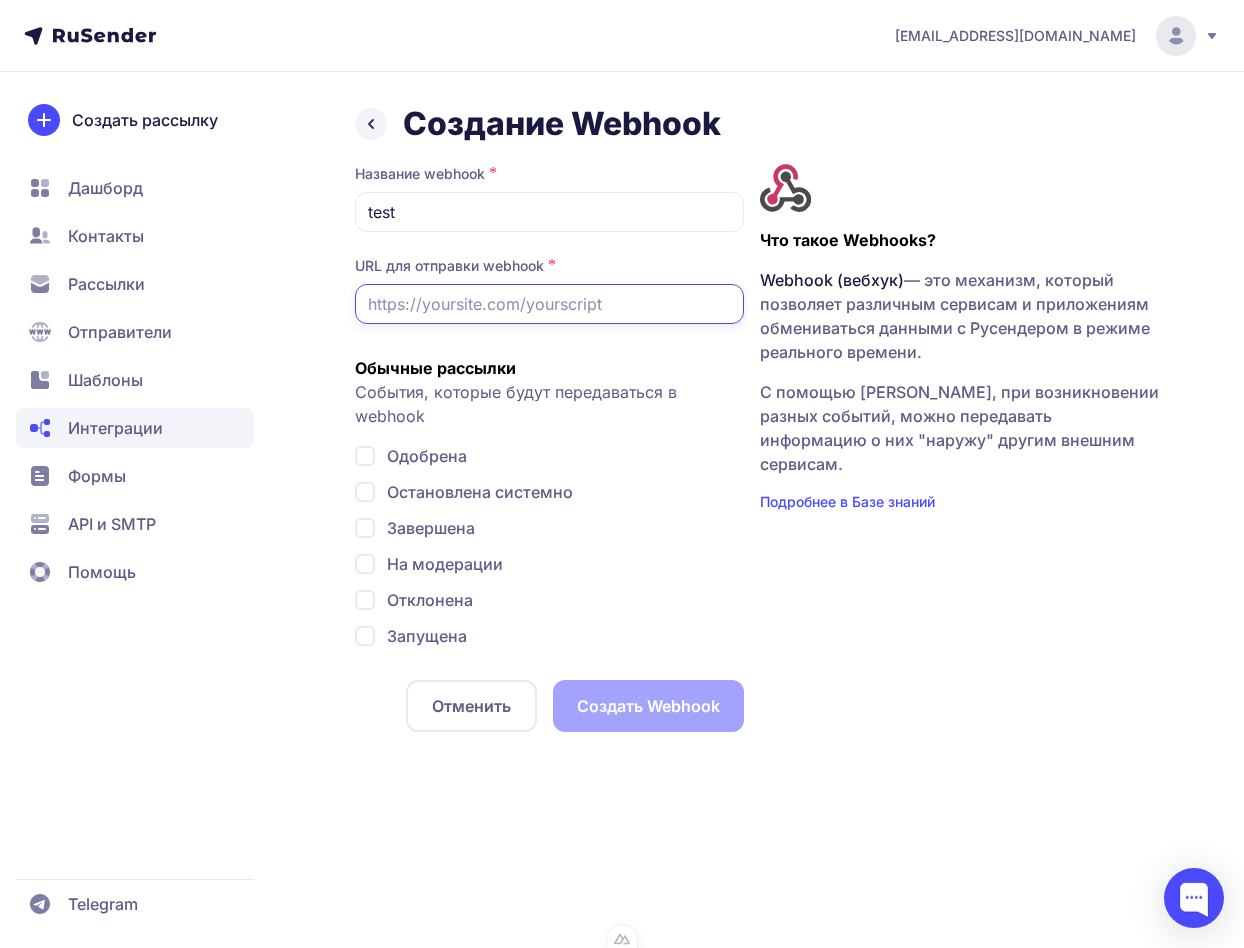 click at bounding box center (549, 304) 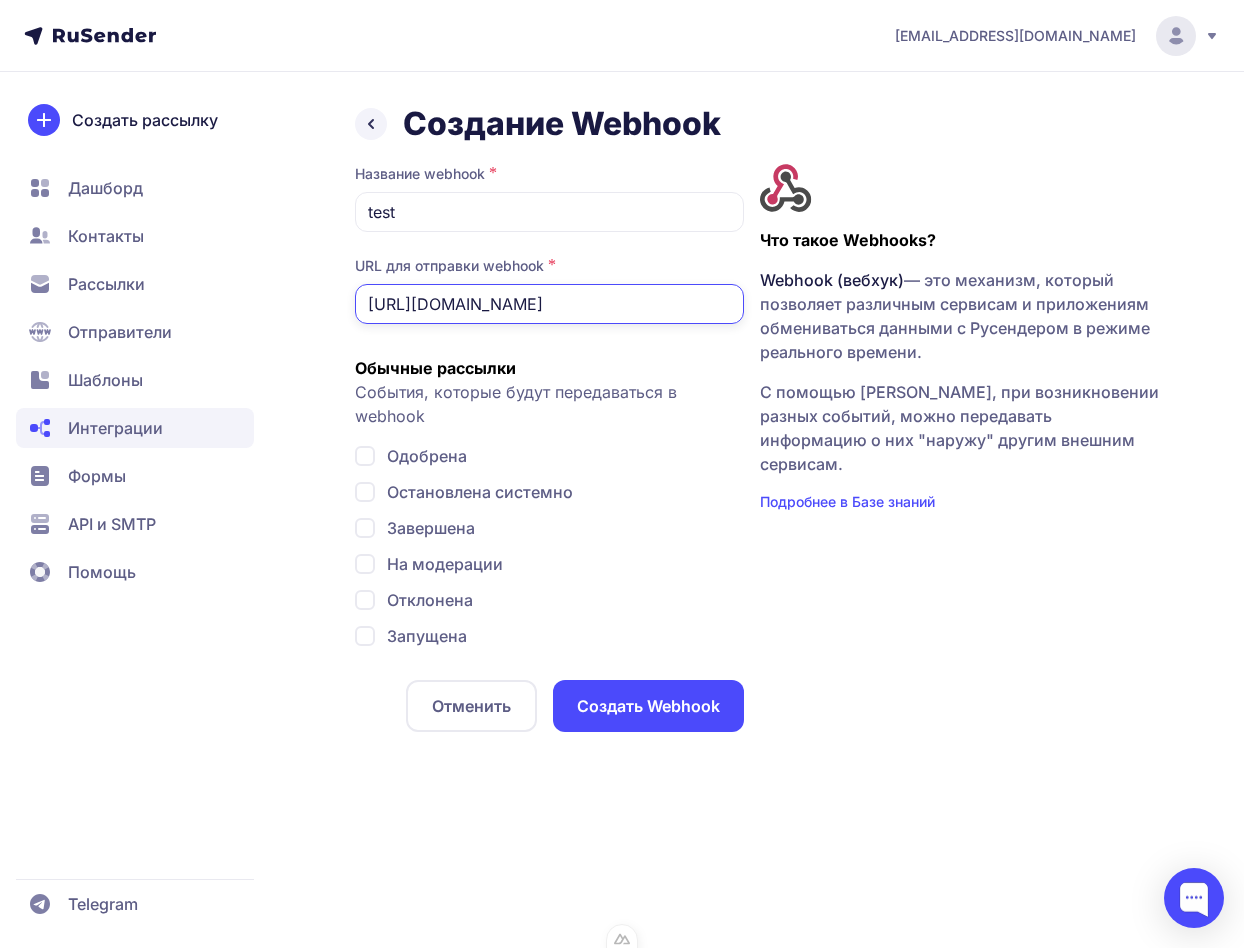 scroll, scrollTop: 0, scrollLeft: 114, axis: horizontal 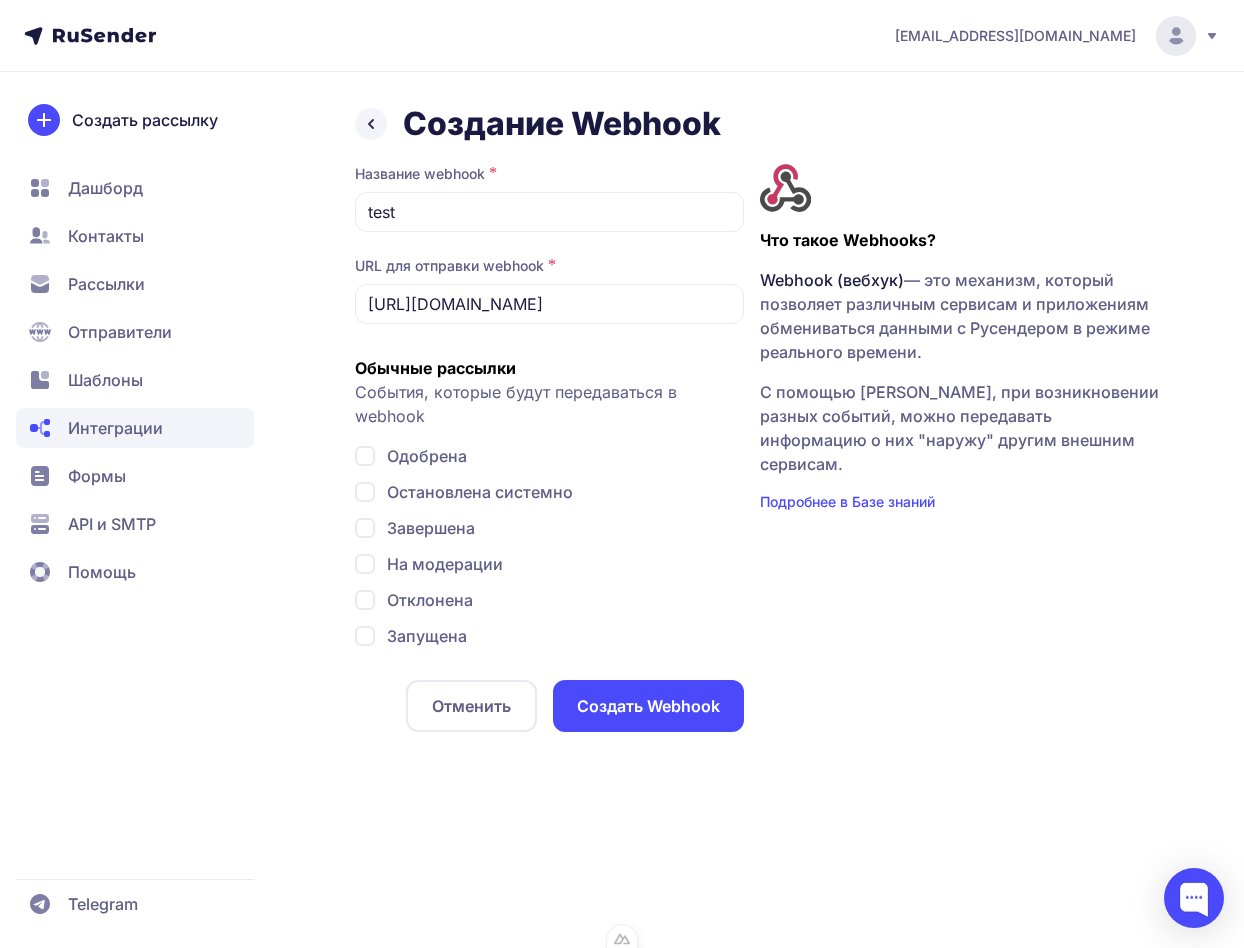 click on "Одобрена" at bounding box center [427, 456] 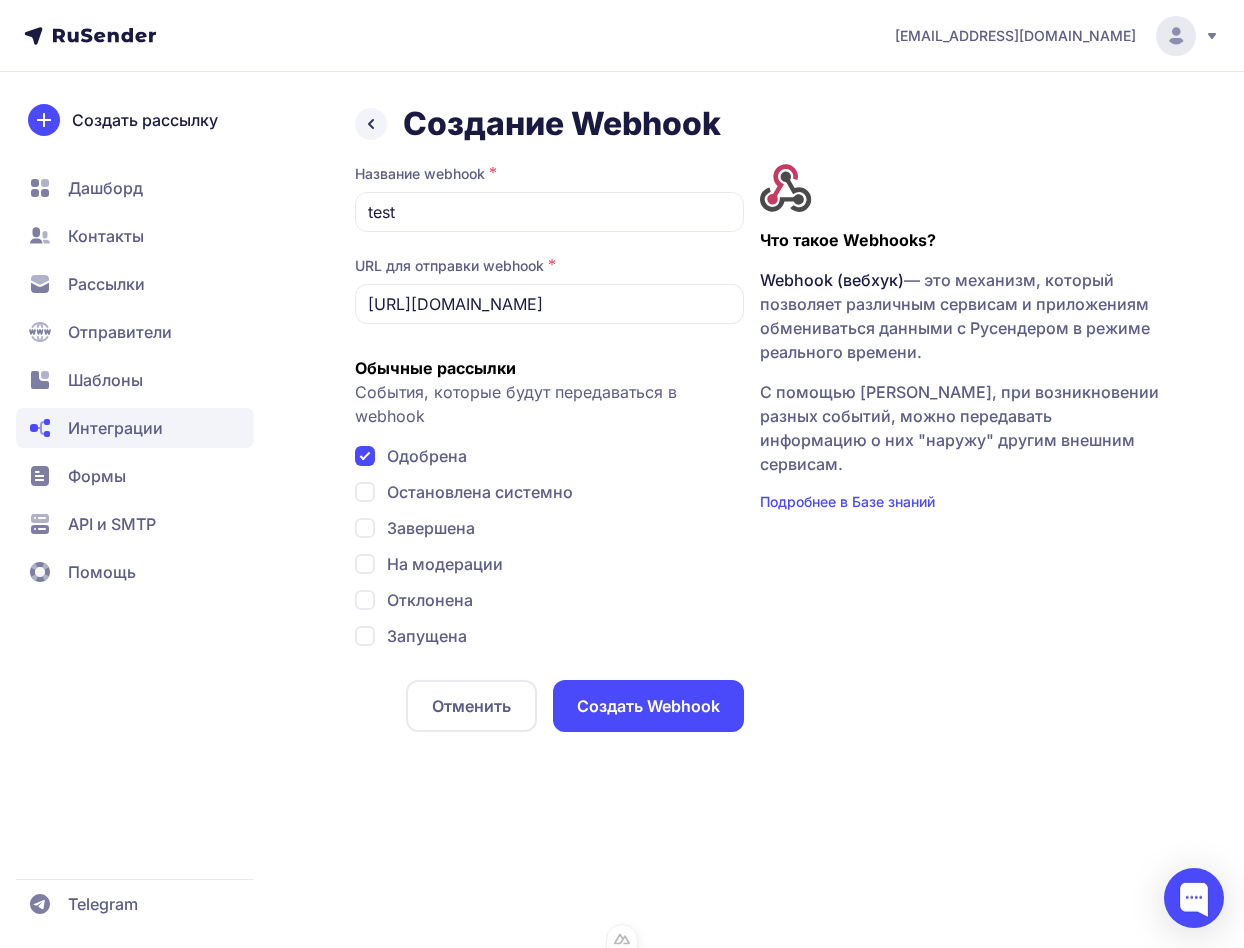 checkbox on "true" 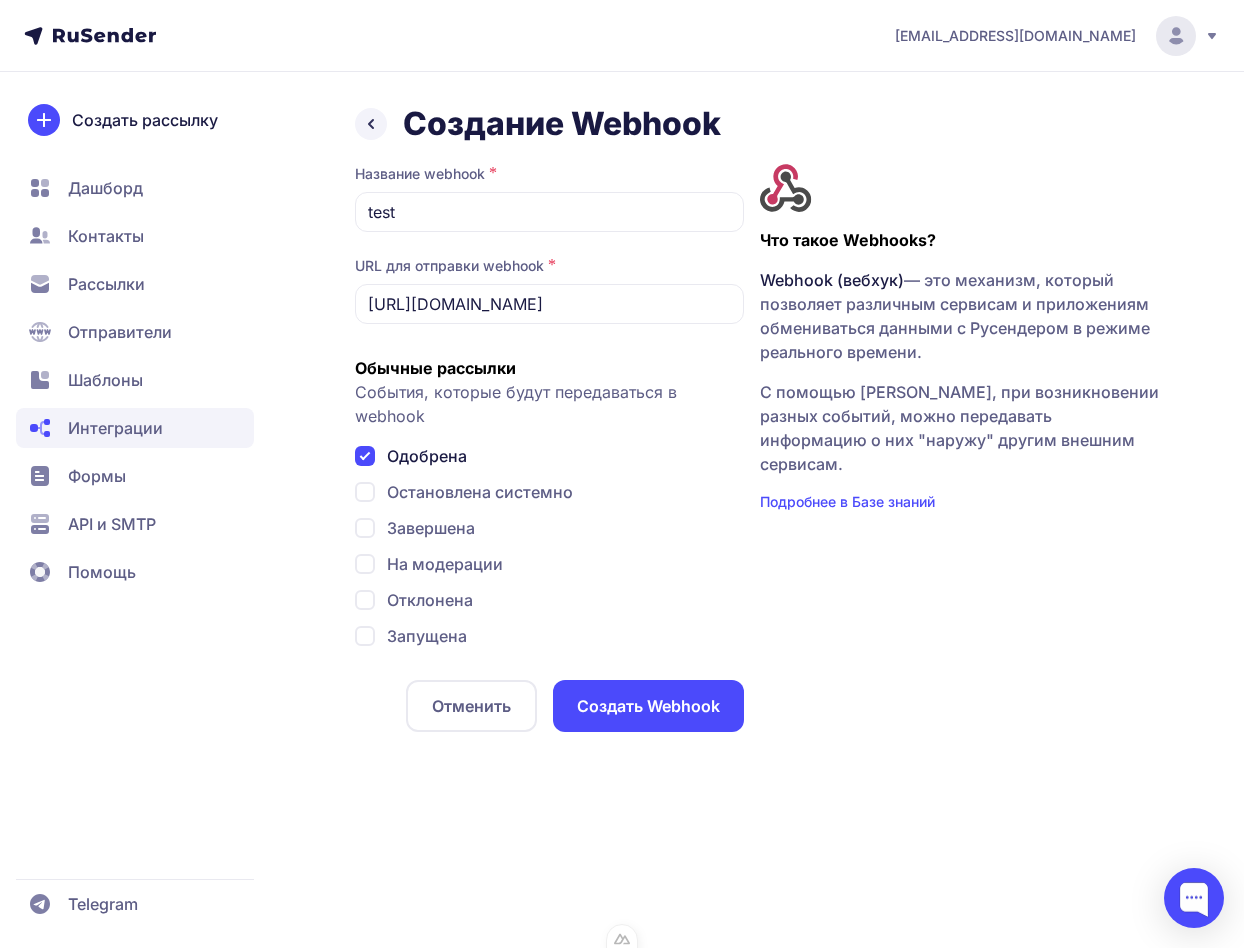 click on "Остановлена системно" 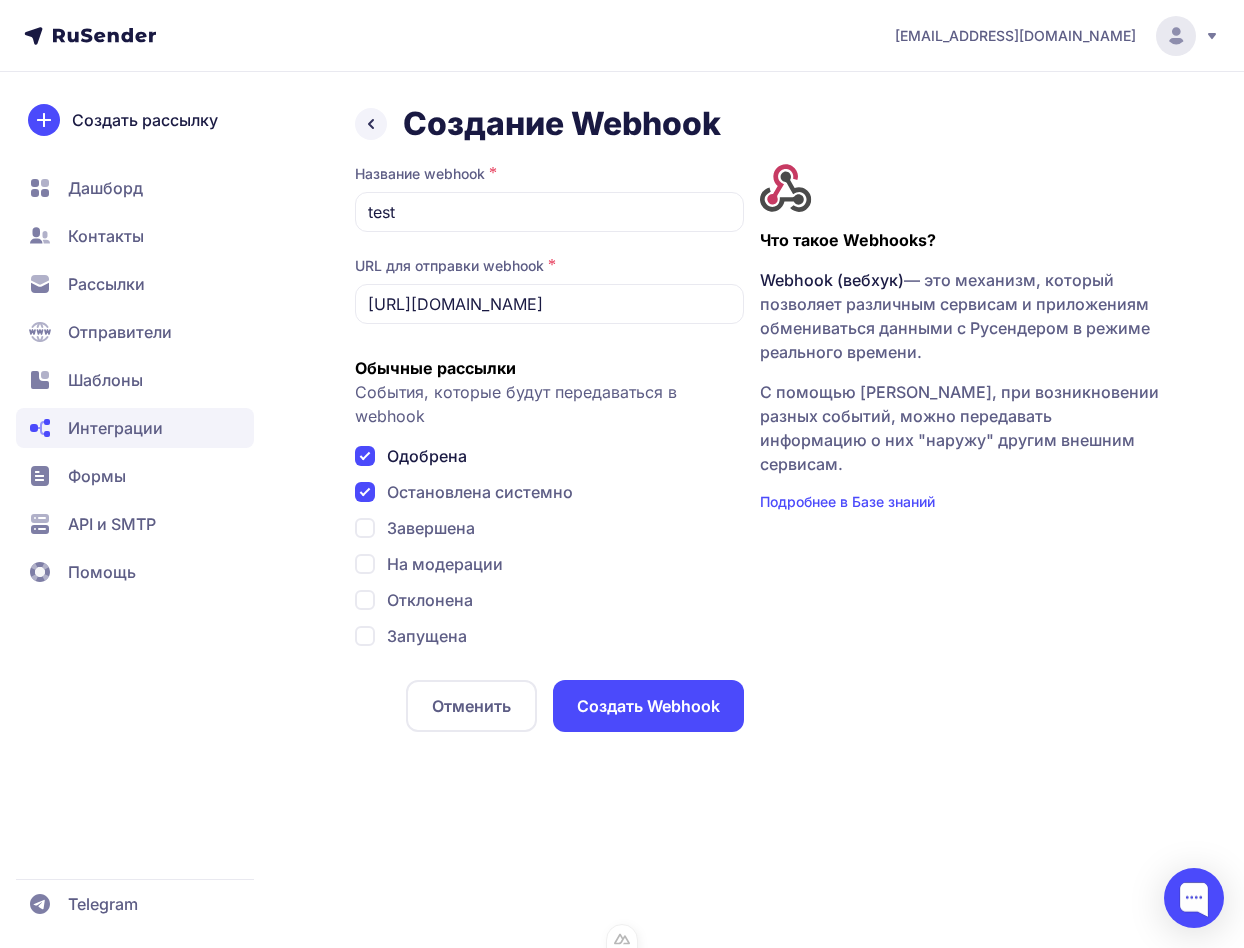 checkbox on "true" 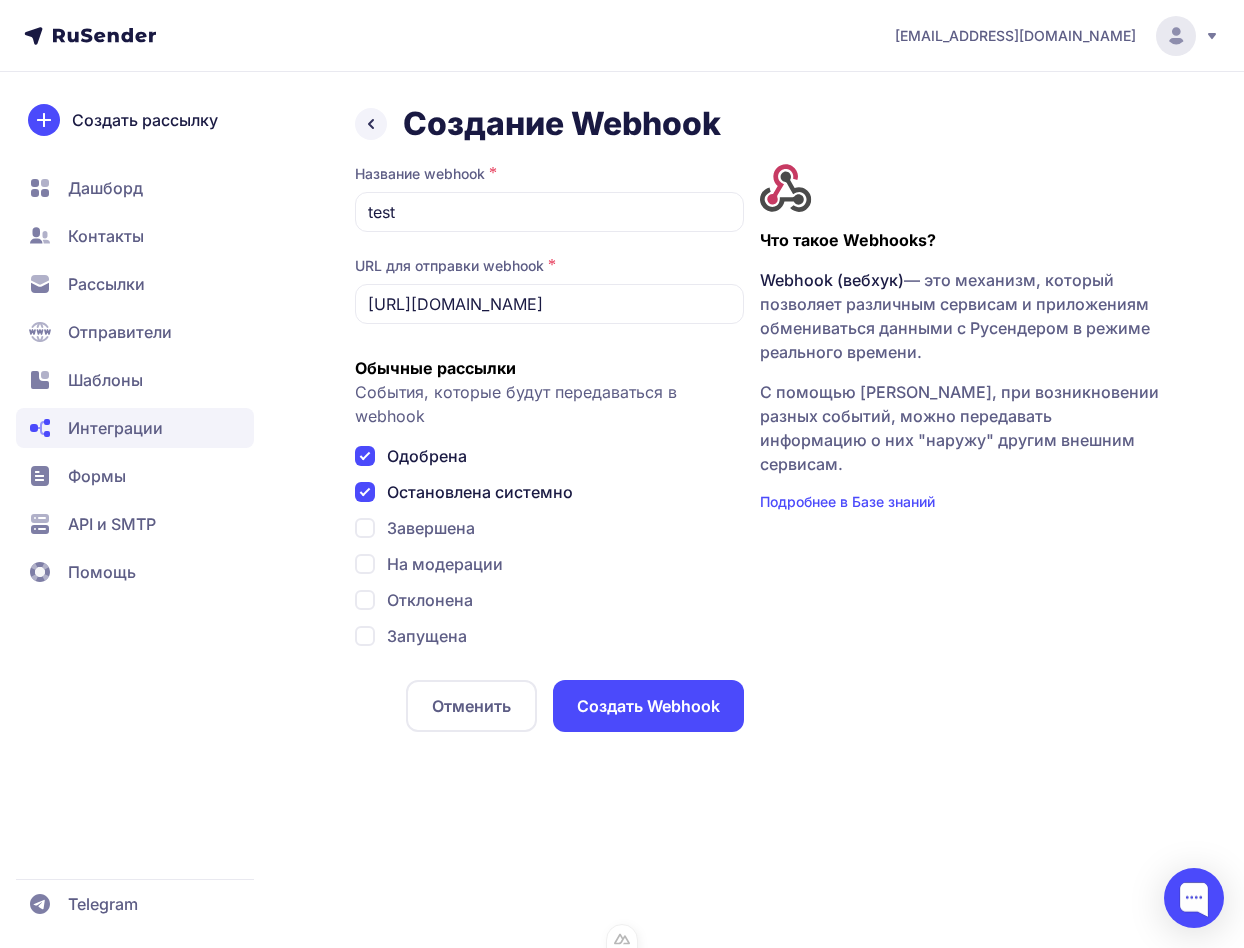 click on "Завершена" 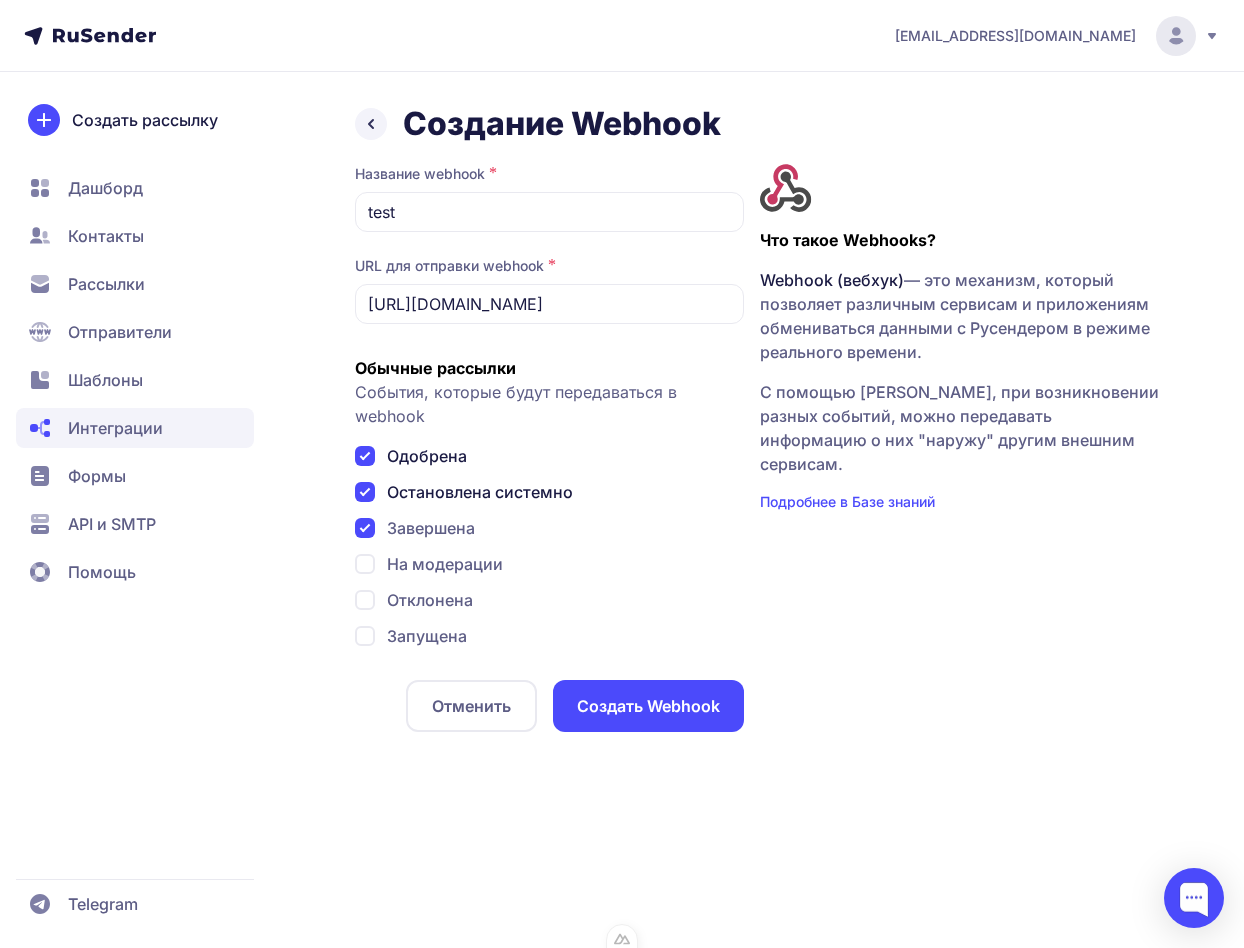 checkbox on "true" 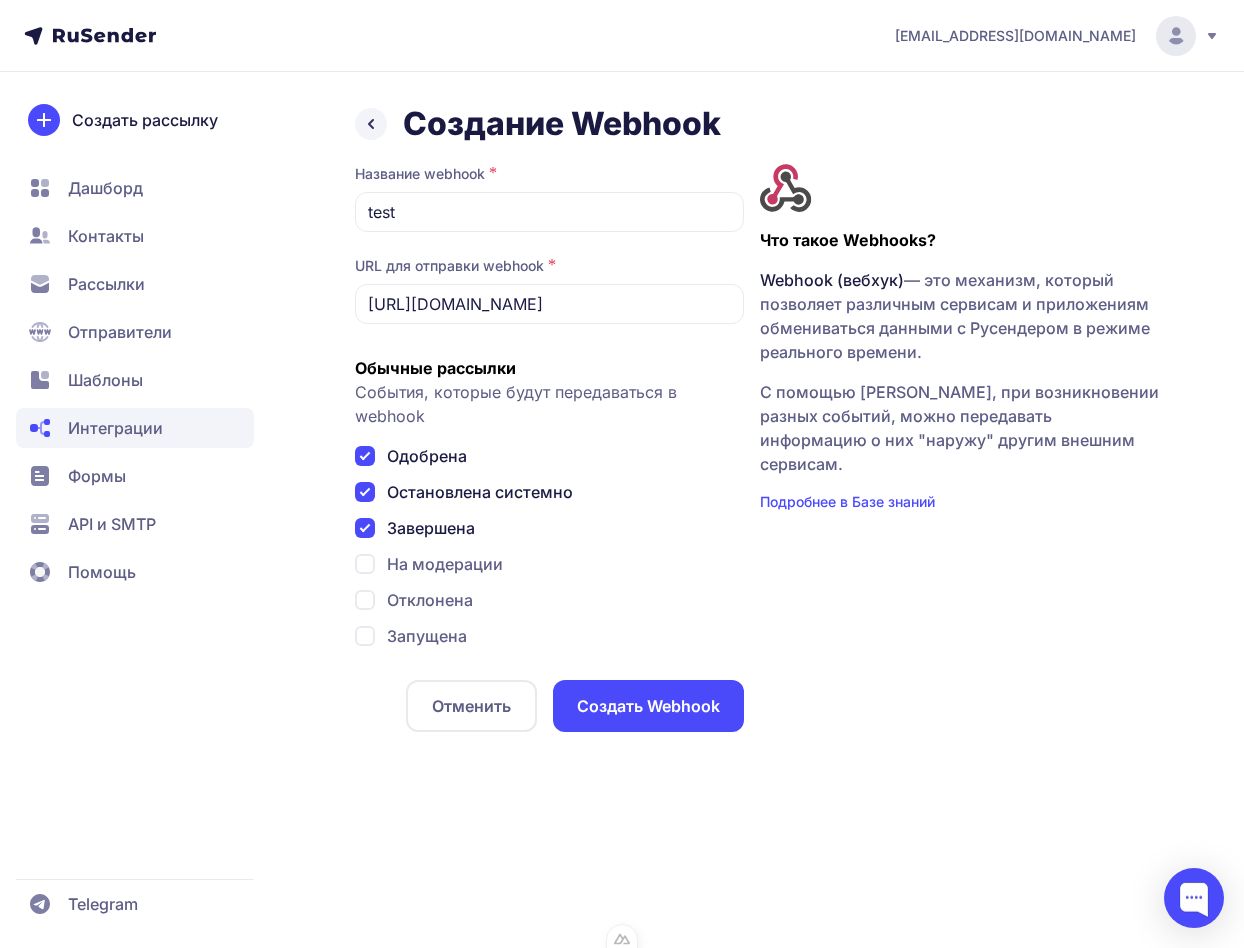 click on "Создать Webhook" at bounding box center (648, 706) 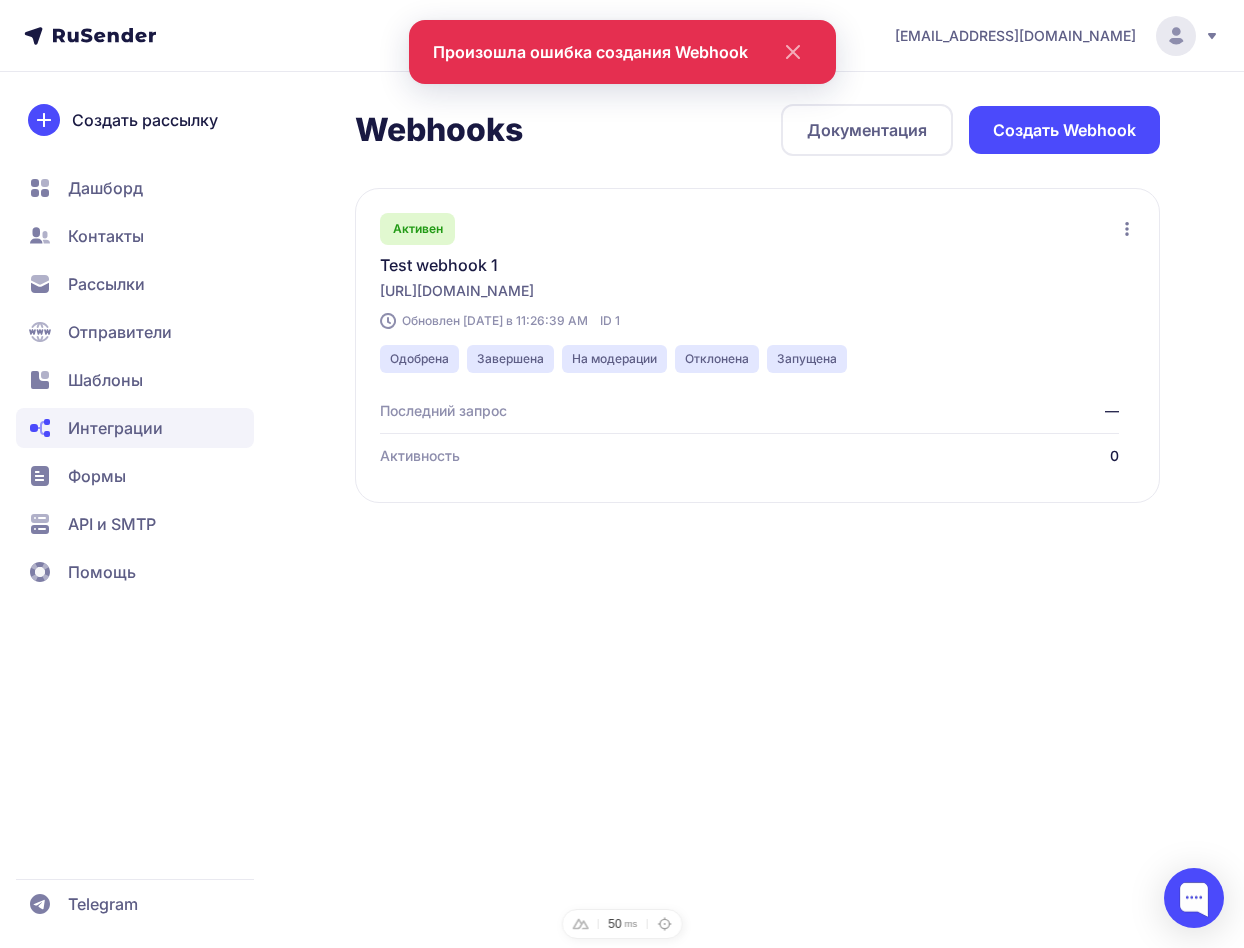 click 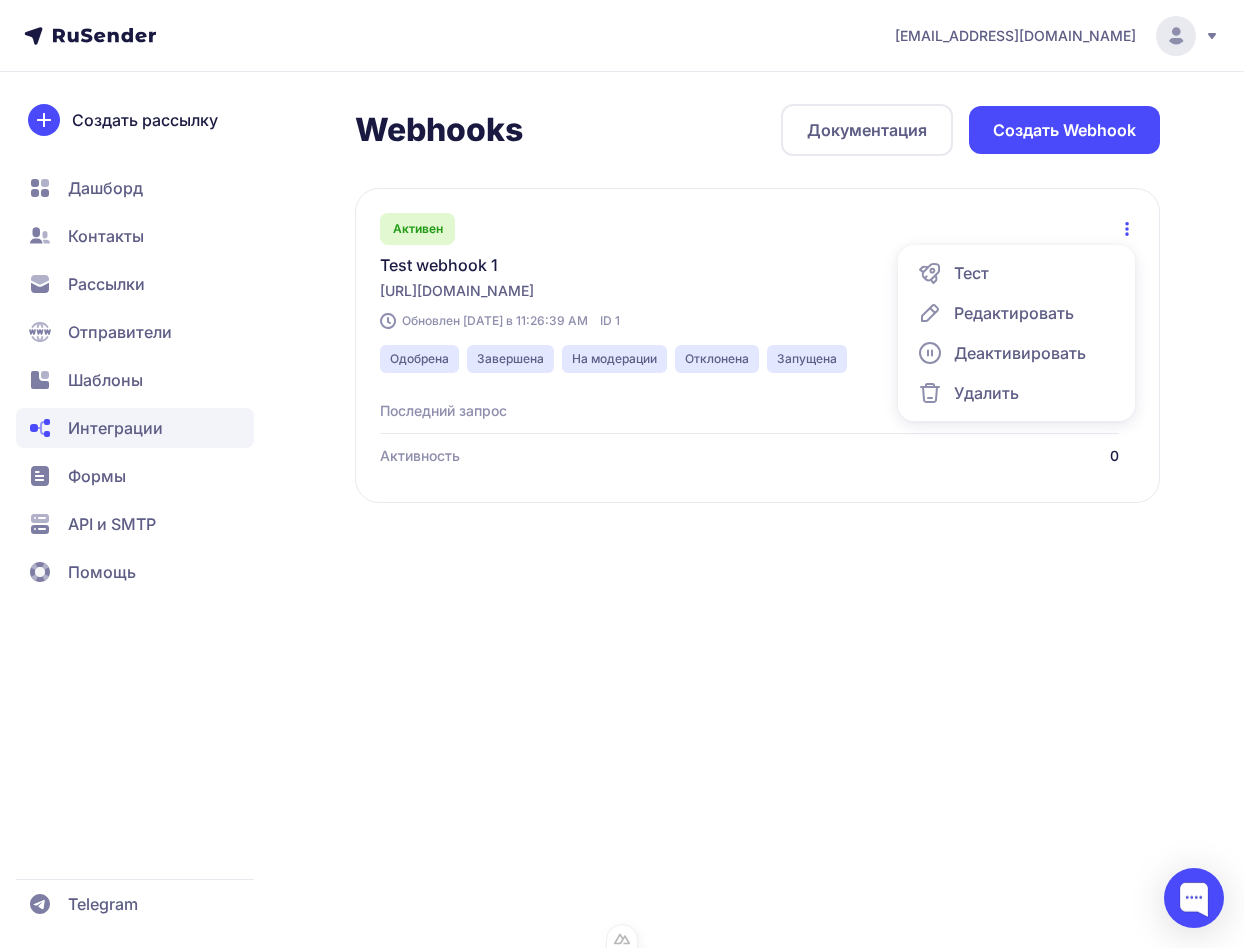 click on "Деактивировать" at bounding box center [1020, 353] 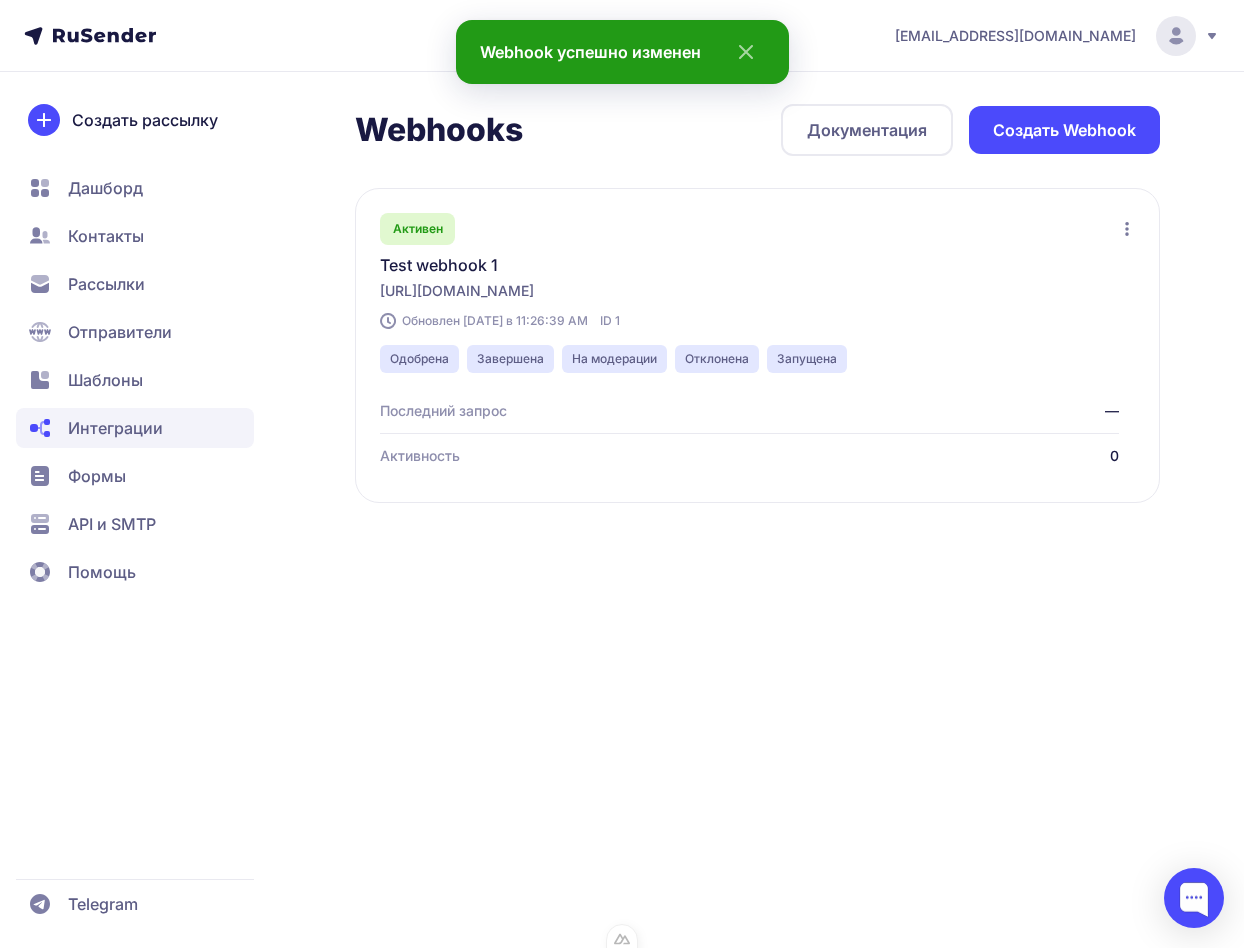 click at bounding box center [1127, 231] 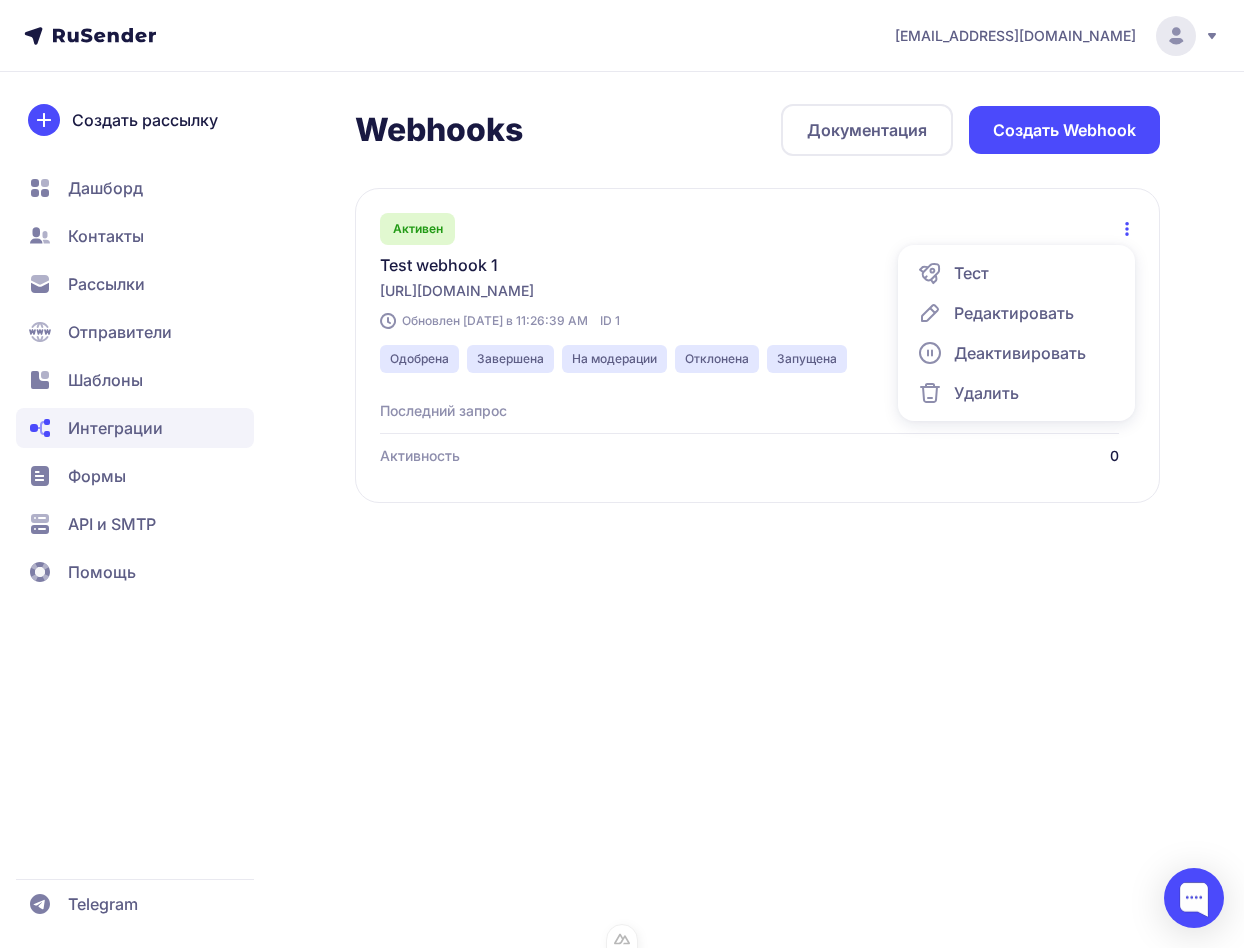 click at bounding box center (1127, 231) 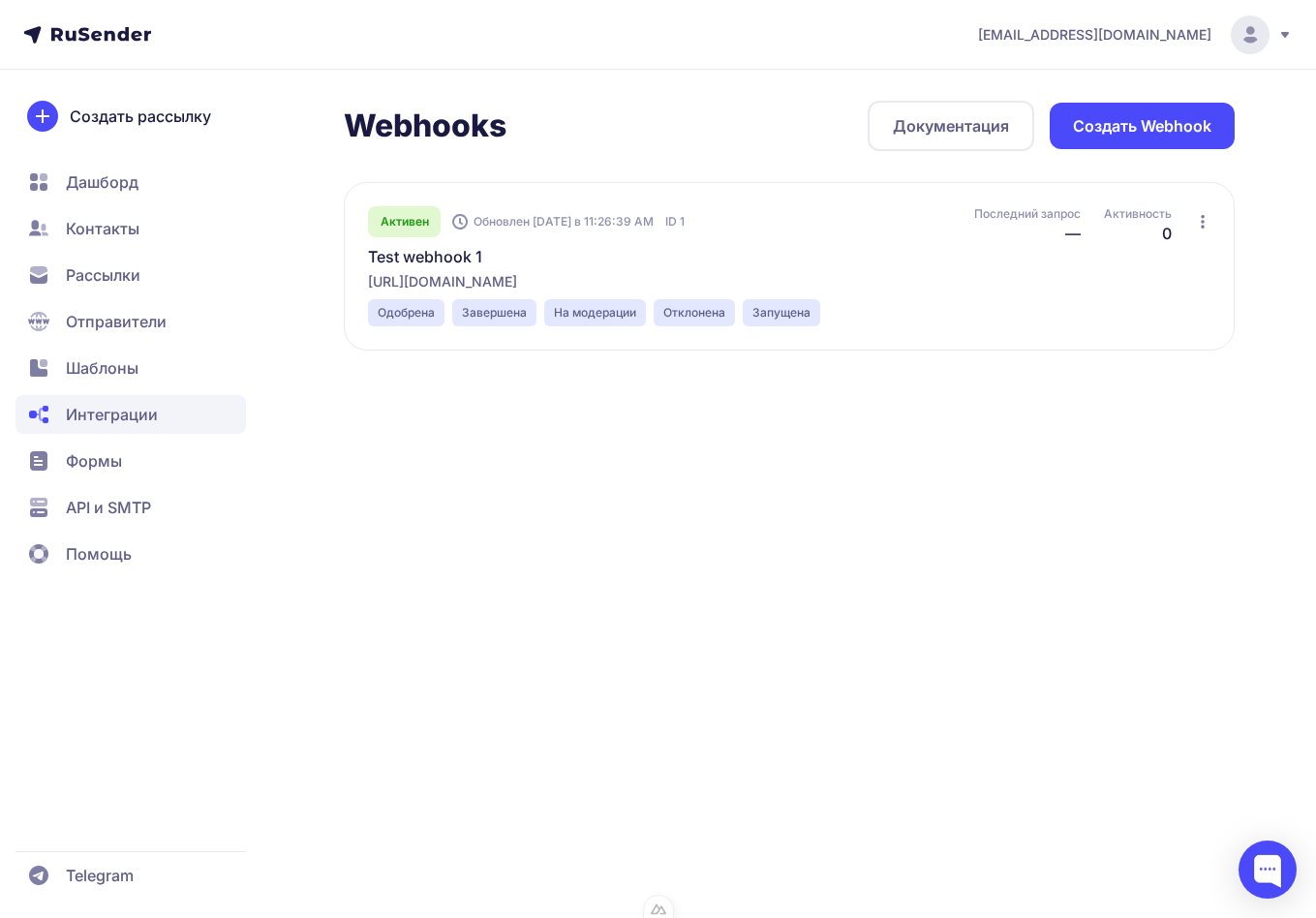 click on "Создать Webhook" at bounding box center [1142, 126] 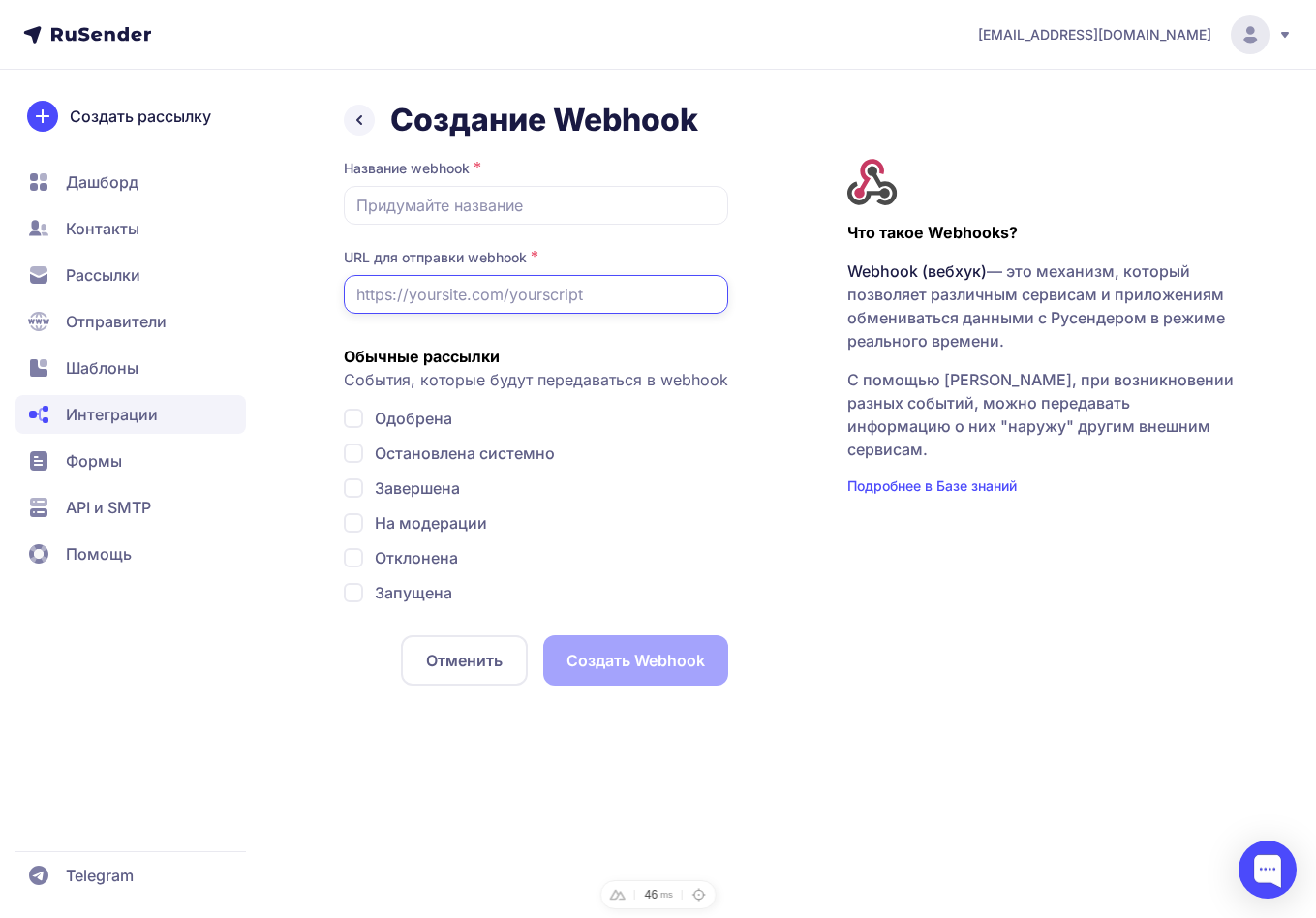 click at bounding box center (536, 294) 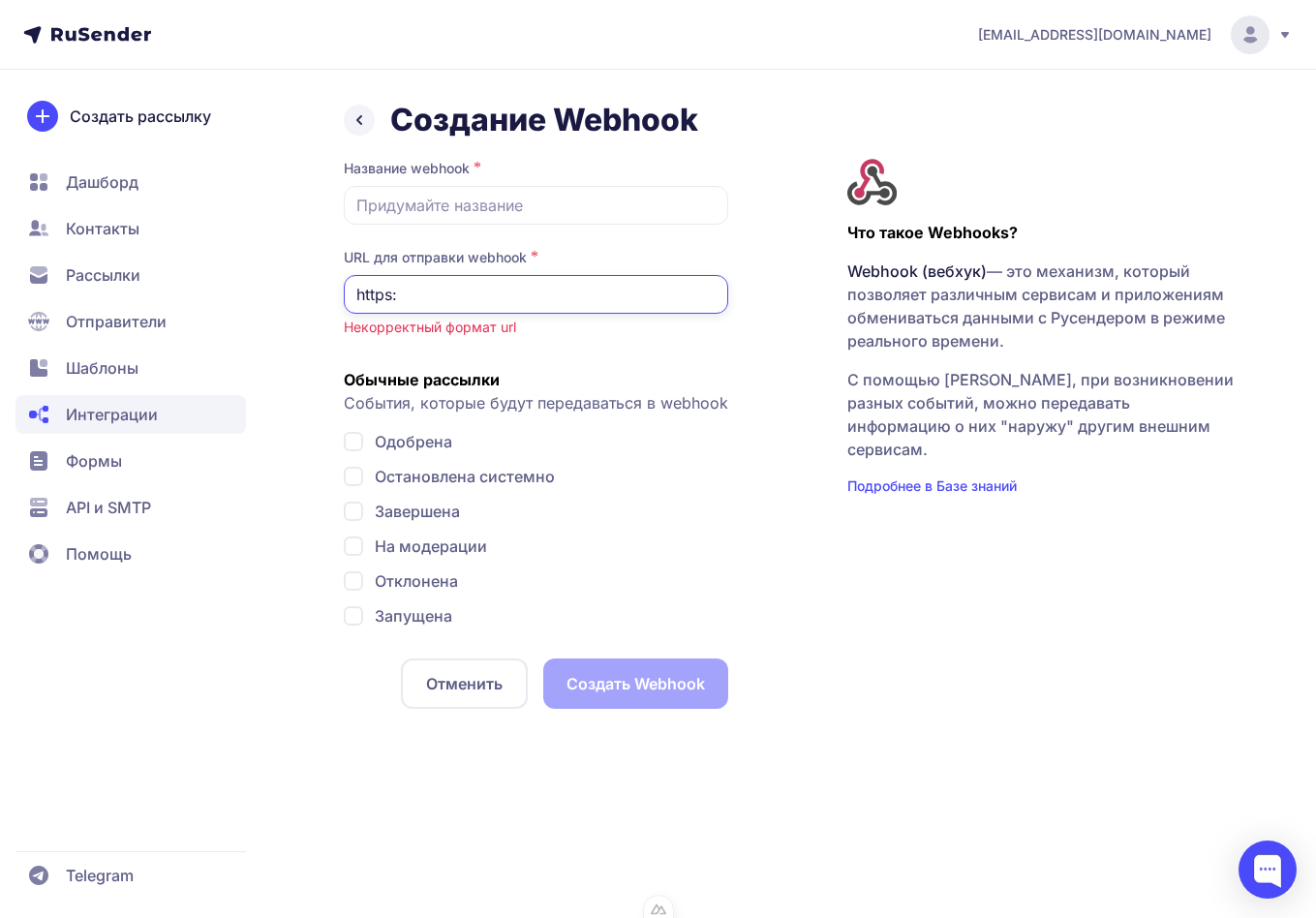 type on "h" 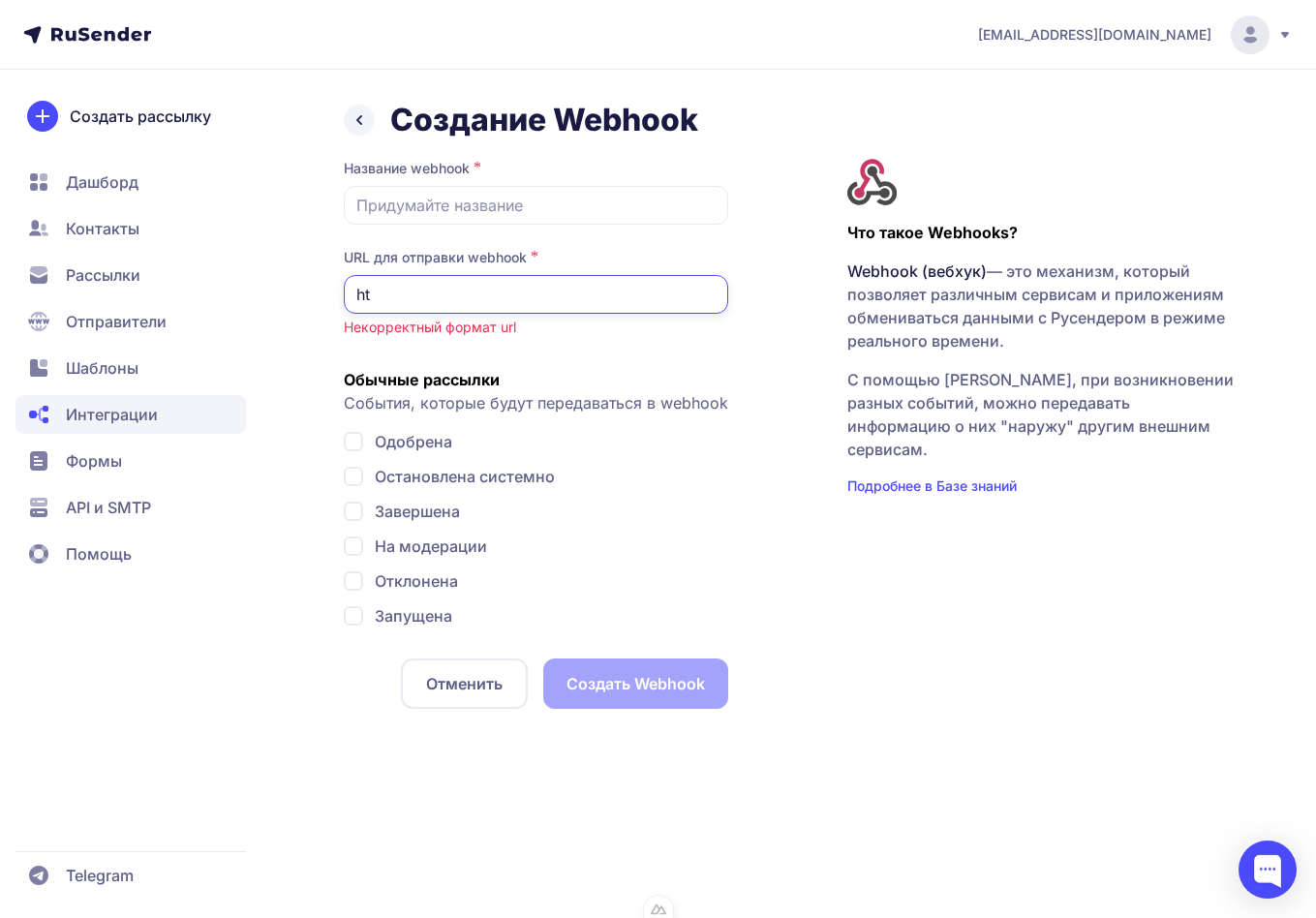 type on "h" 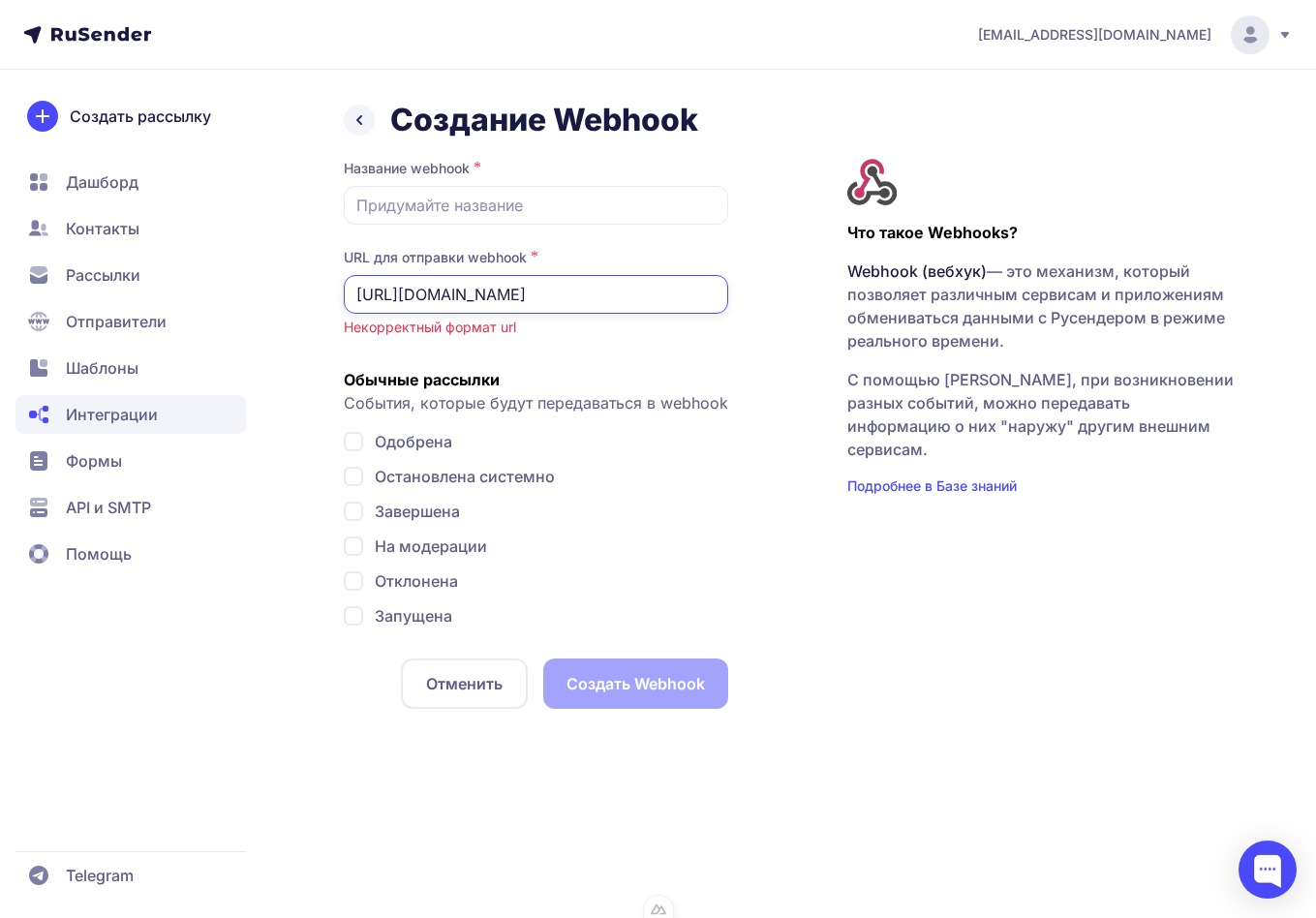 type on "https://www.super-qa-tester.ru" 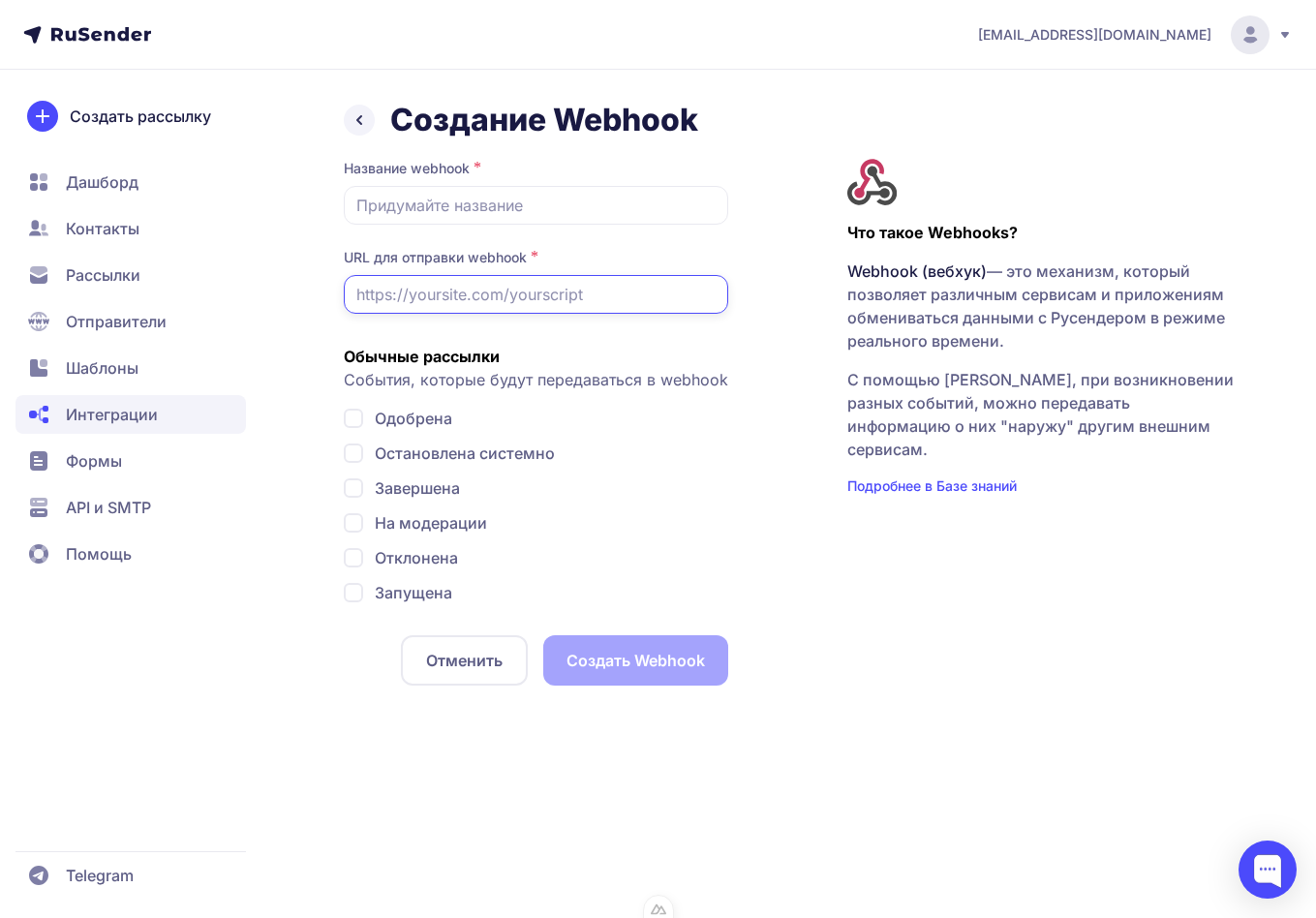click at bounding box center [536, 294] 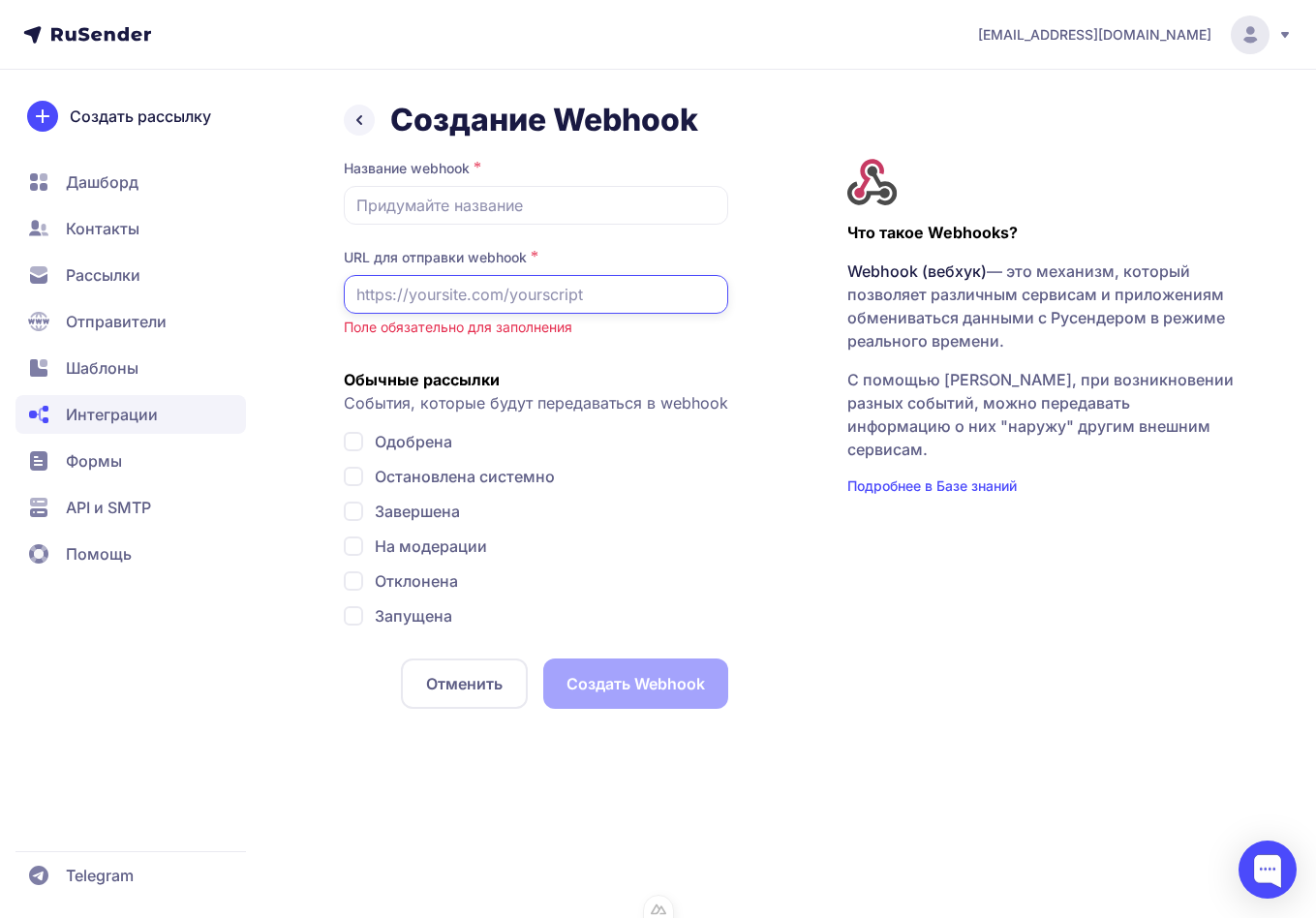 paste on "https://www.super-qa-tester.ru" 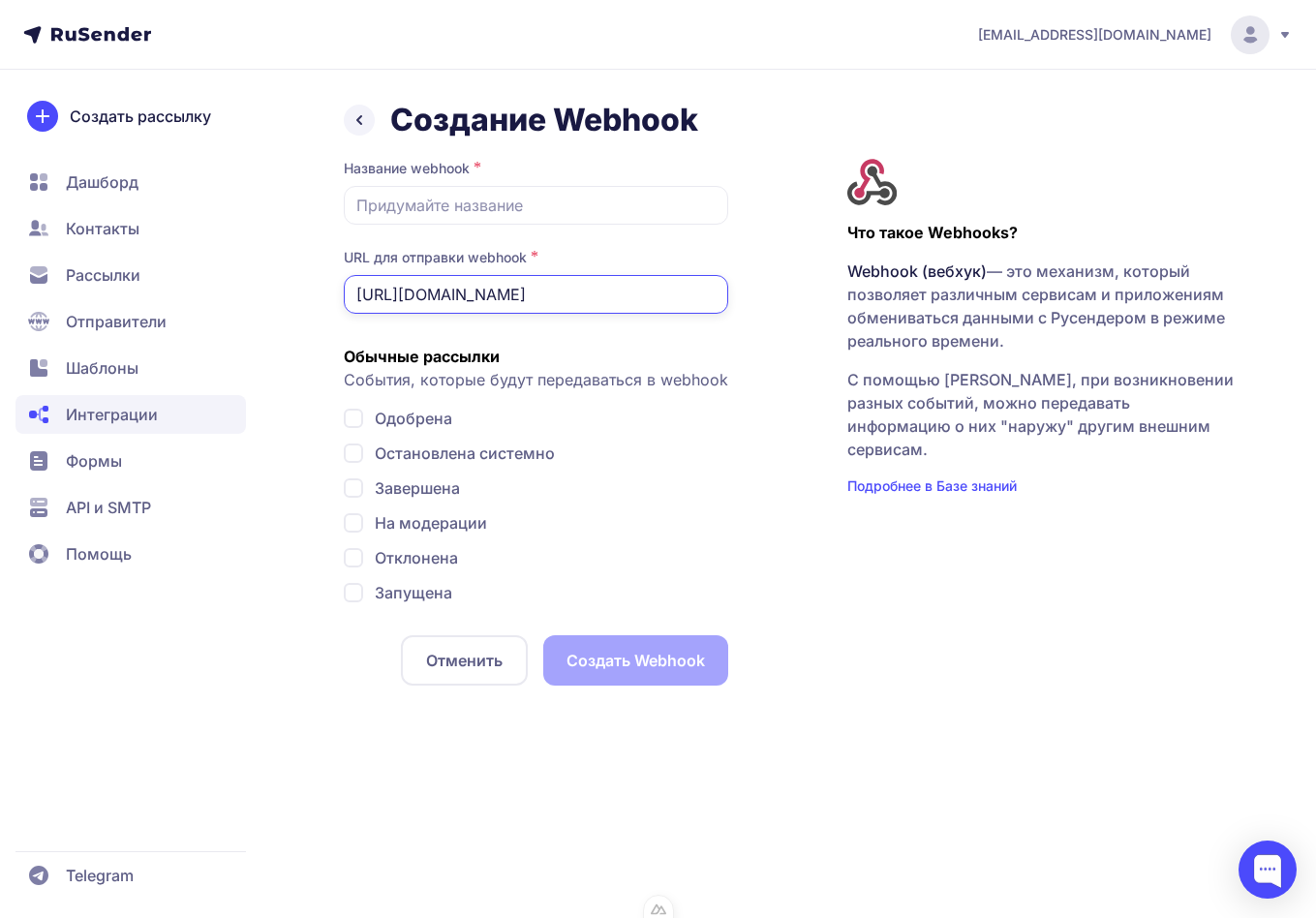 type on "https://www.super-qa-tester.ru" 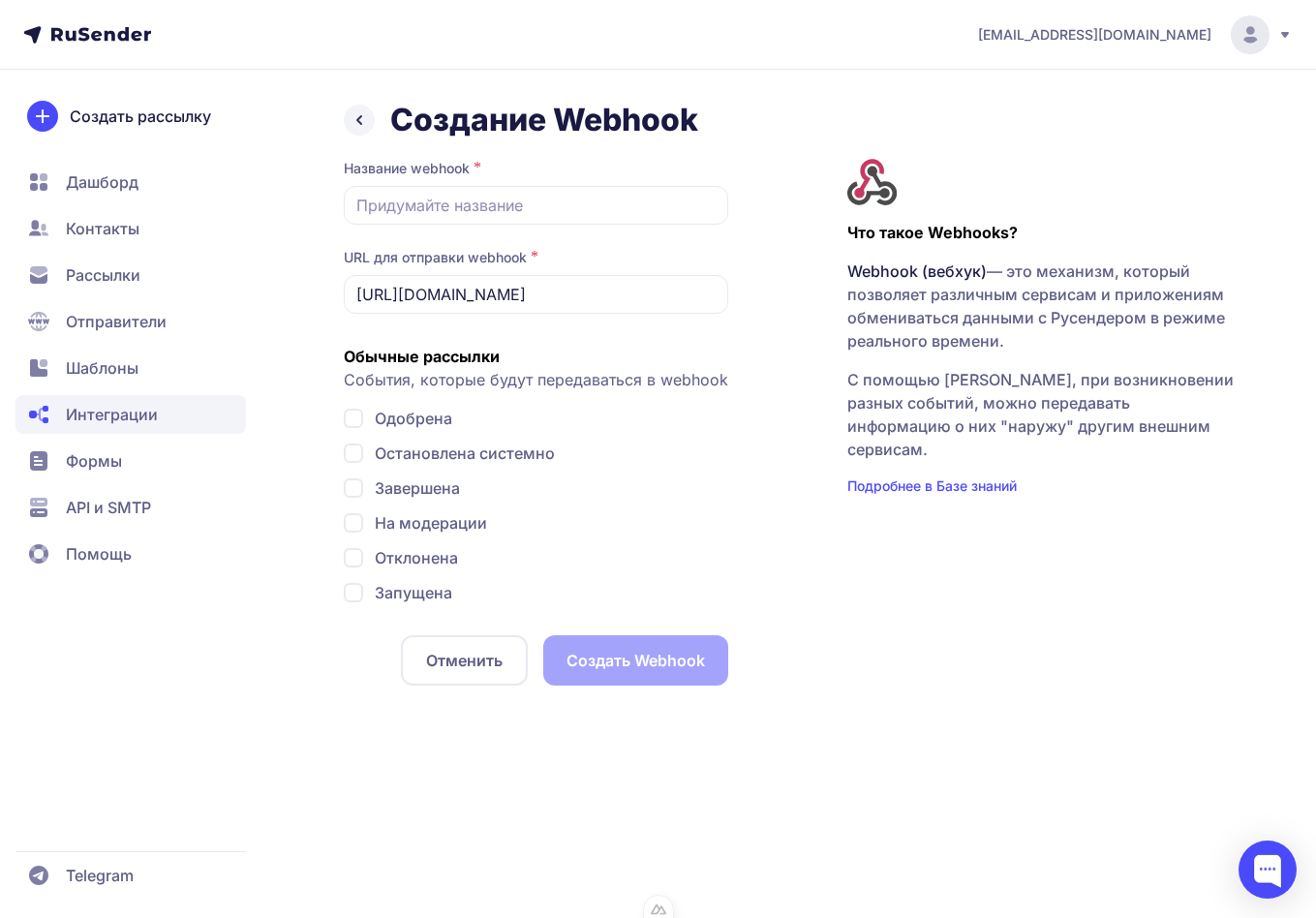 click 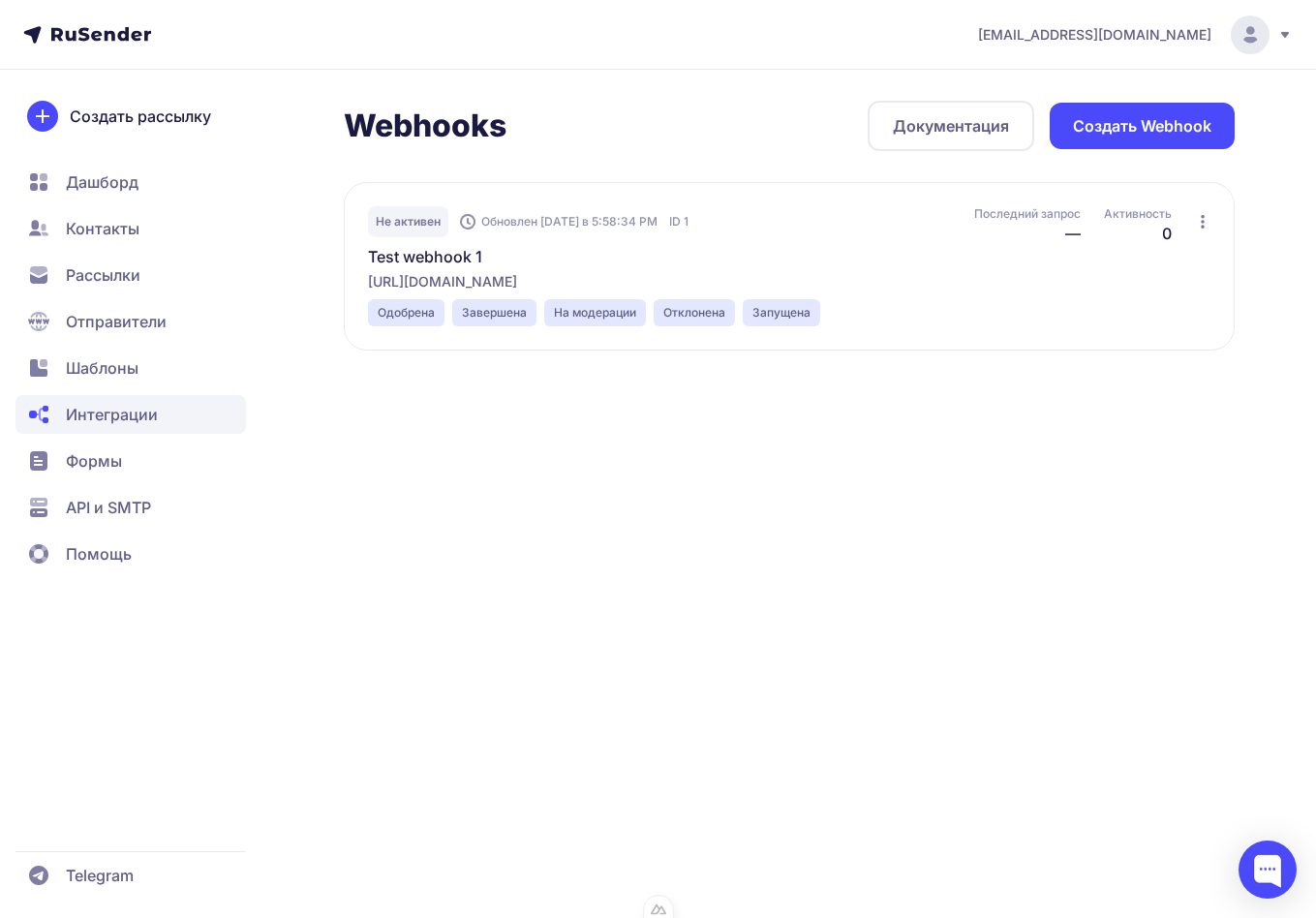 click on "Не активен  Обновлен 02.07.2025 в 5:58:34 PM ID 1 Test webhook 1 https://webhook.site/e4013f11-f854-441b-ab8e-b5944c0956f1  Обновлен 02.07.2025 в 5:58:34 PM ID 1 Одобрена Завершена На модерации Отклонена Запущена Последний запрос — Активность 0" 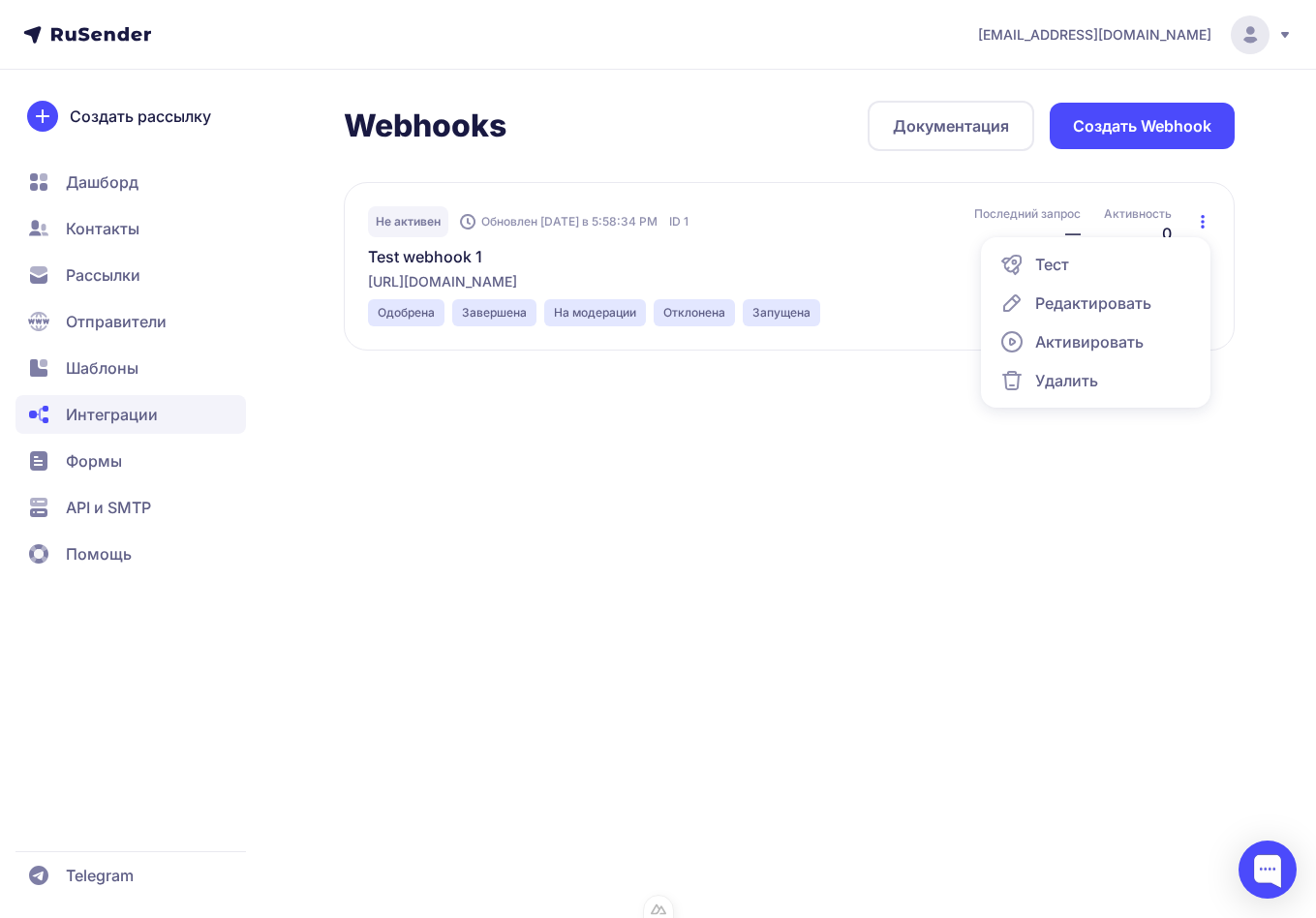 click on "Активировать" at bounding box center (1089, 342) 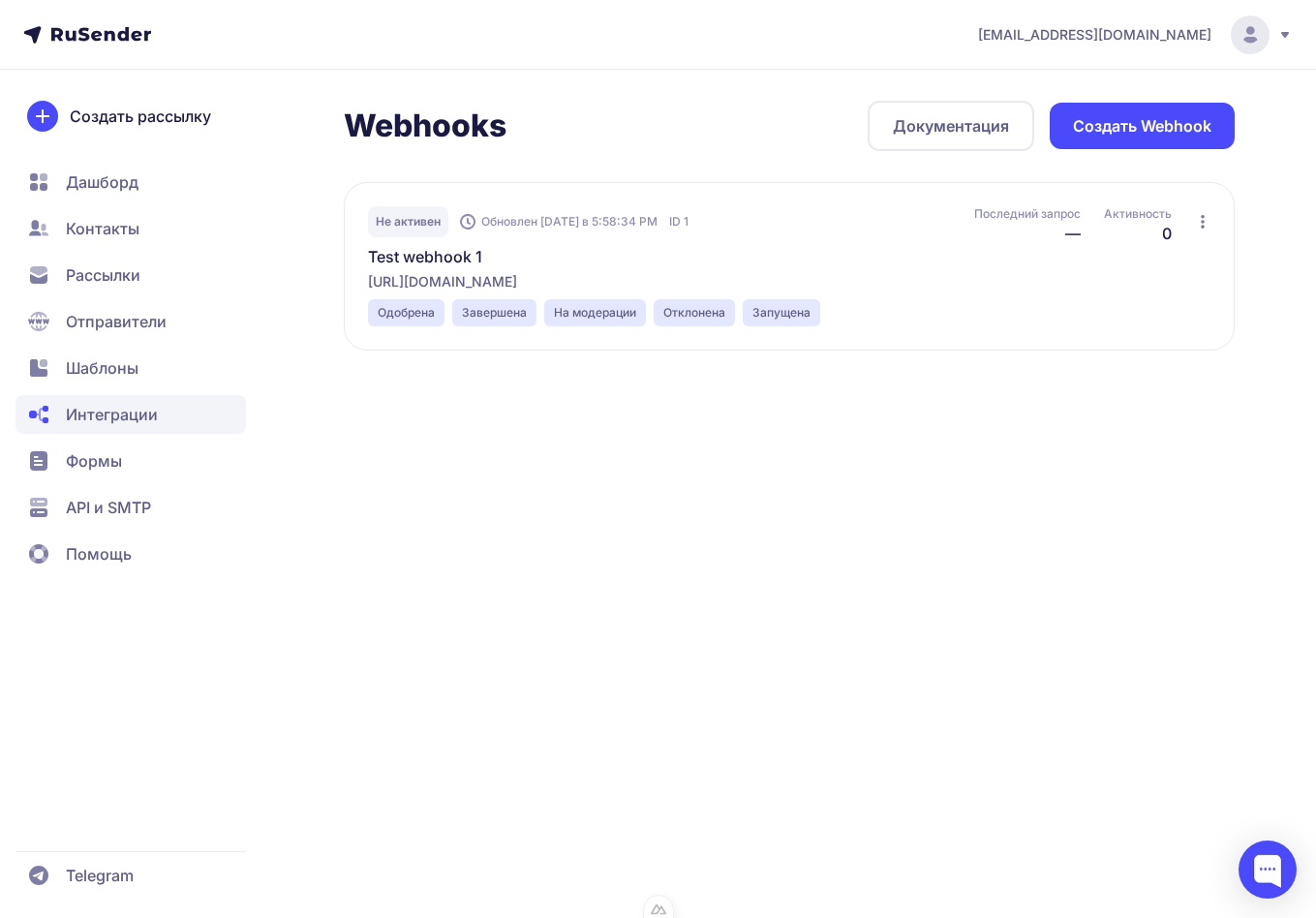 click 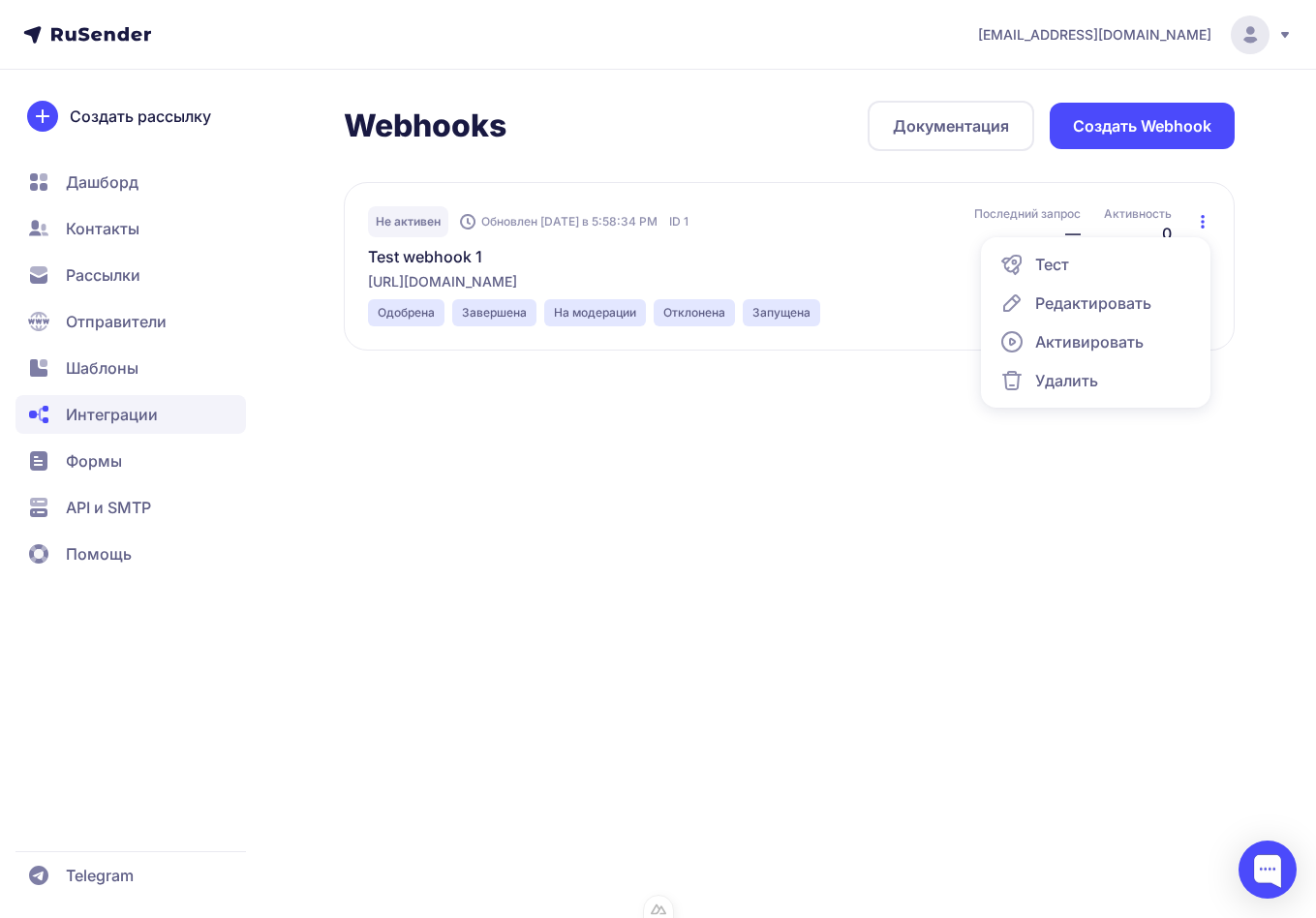 click 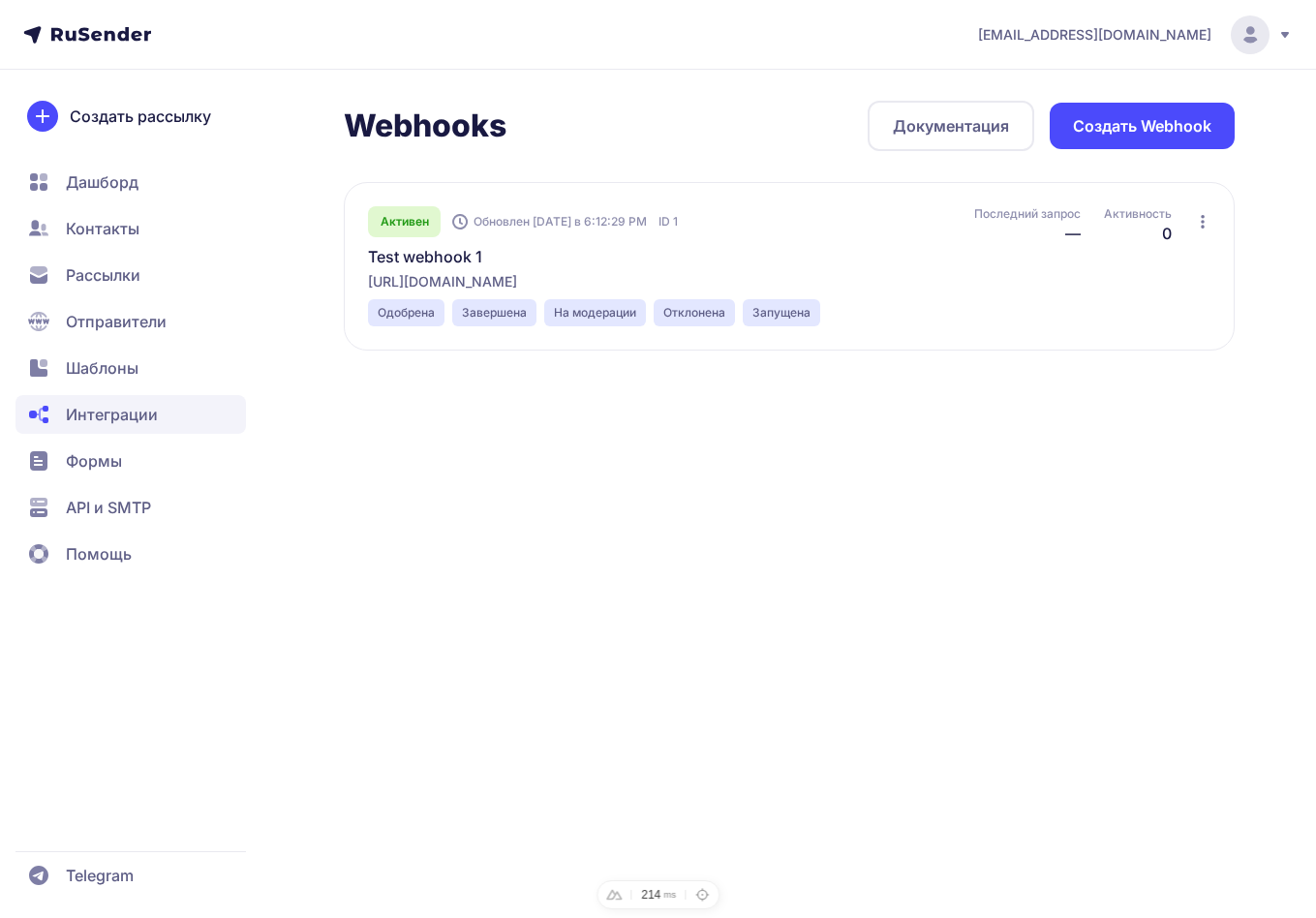 scroll, scrollTop: 0, scrollLeft: 0, axis: both 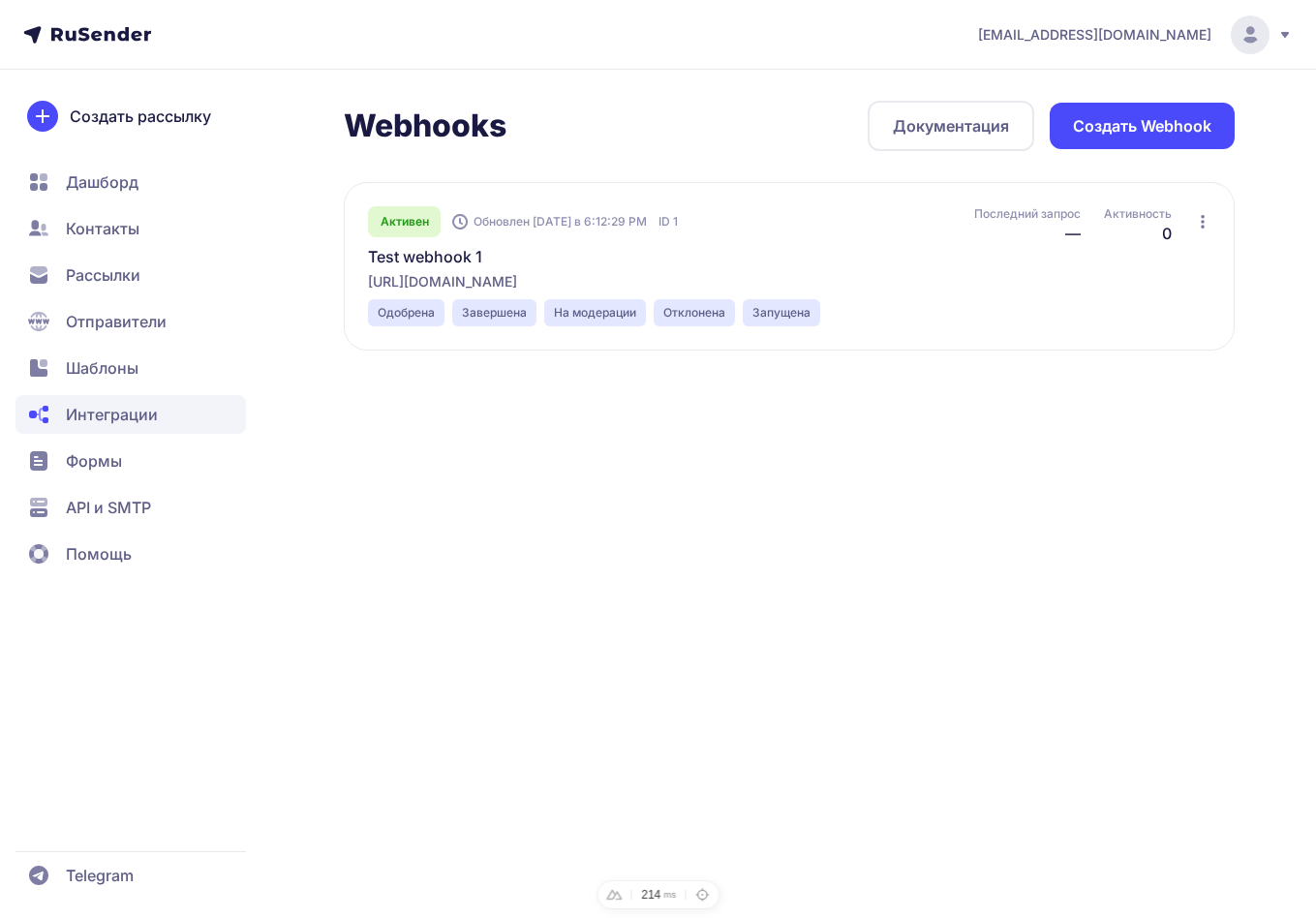 click 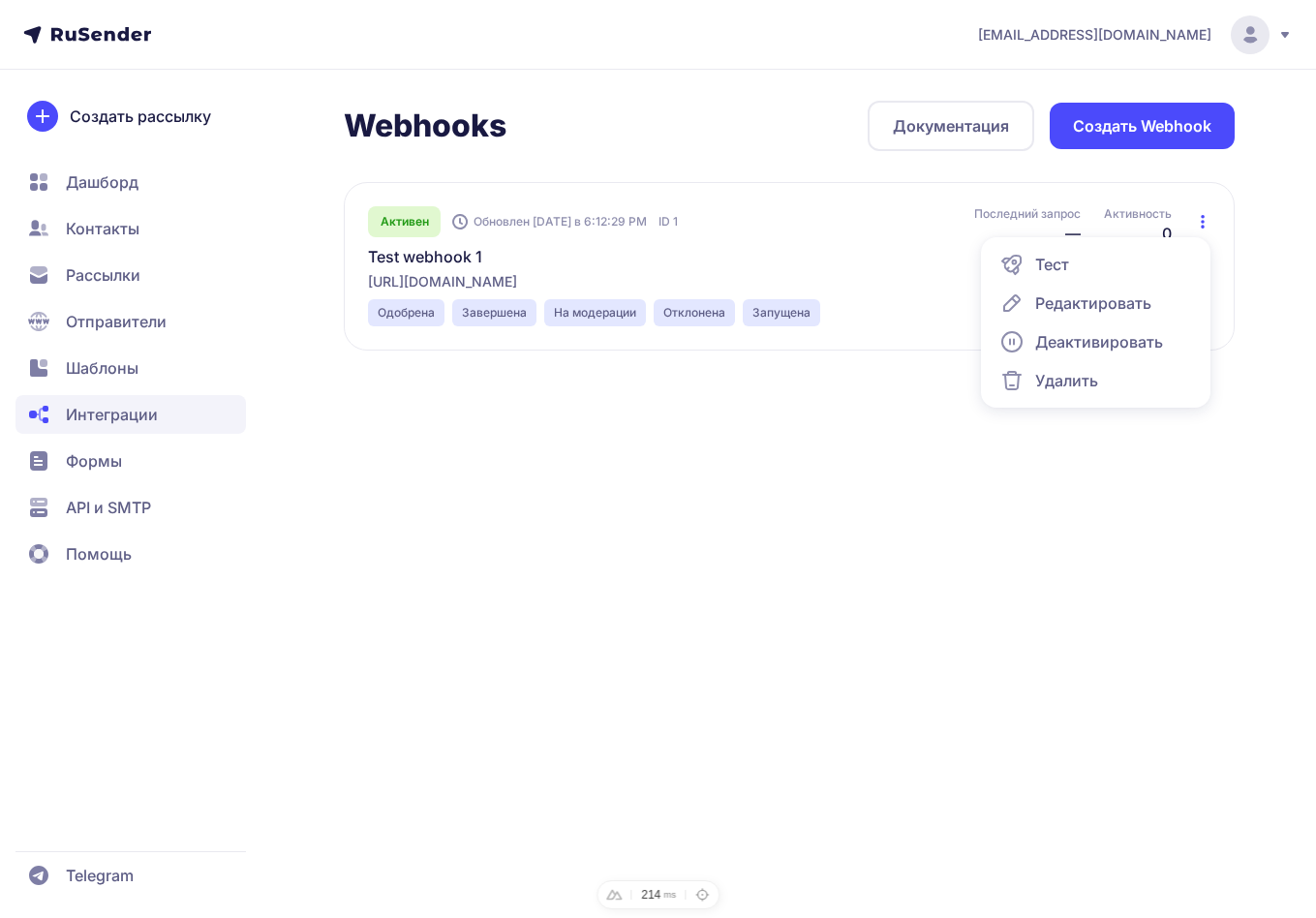 click on "Деактивировать" at bounding box center [1099, 342] 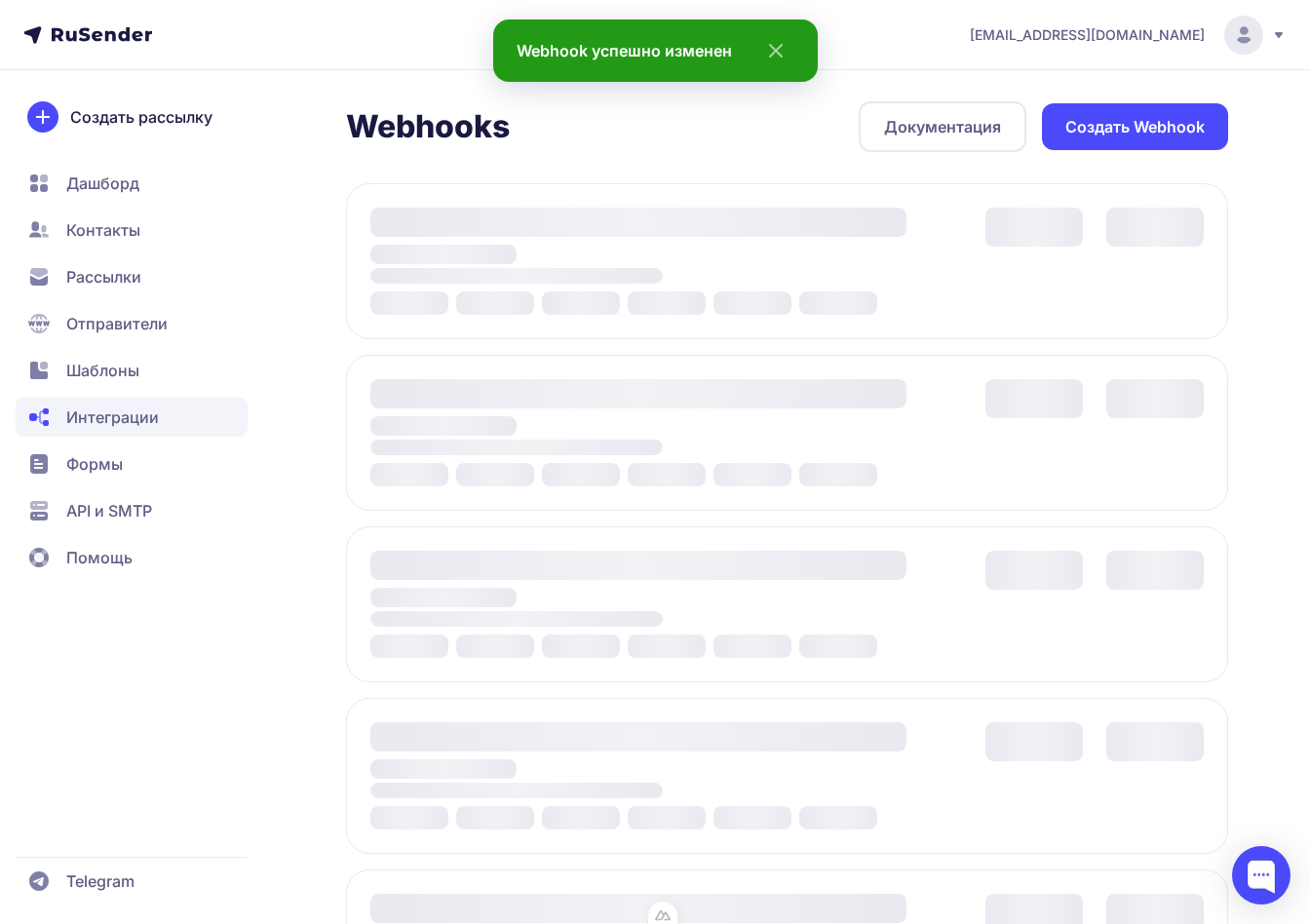 click 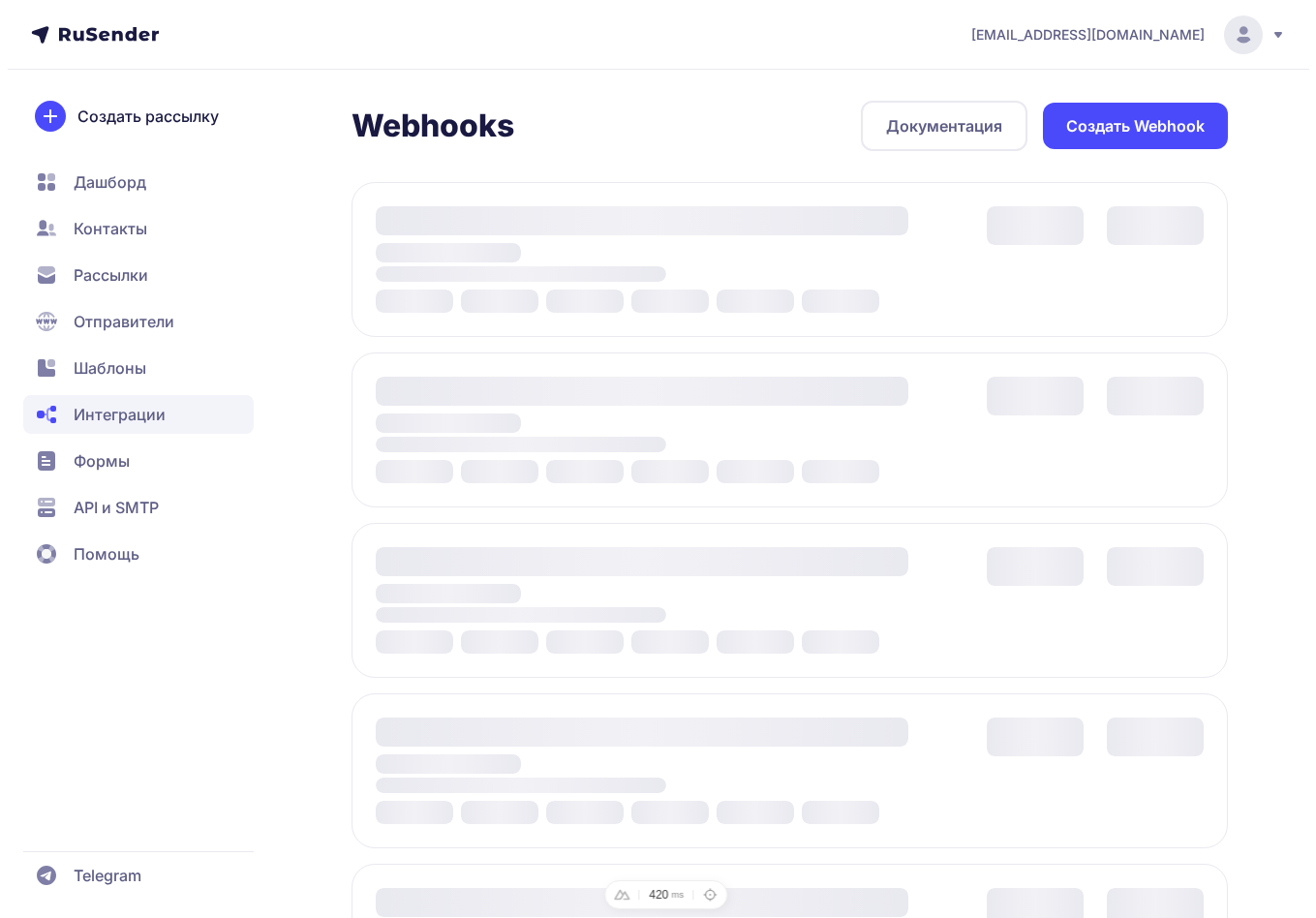 scroll, scrollTop: 0, scrollLeft: 0, axis: both 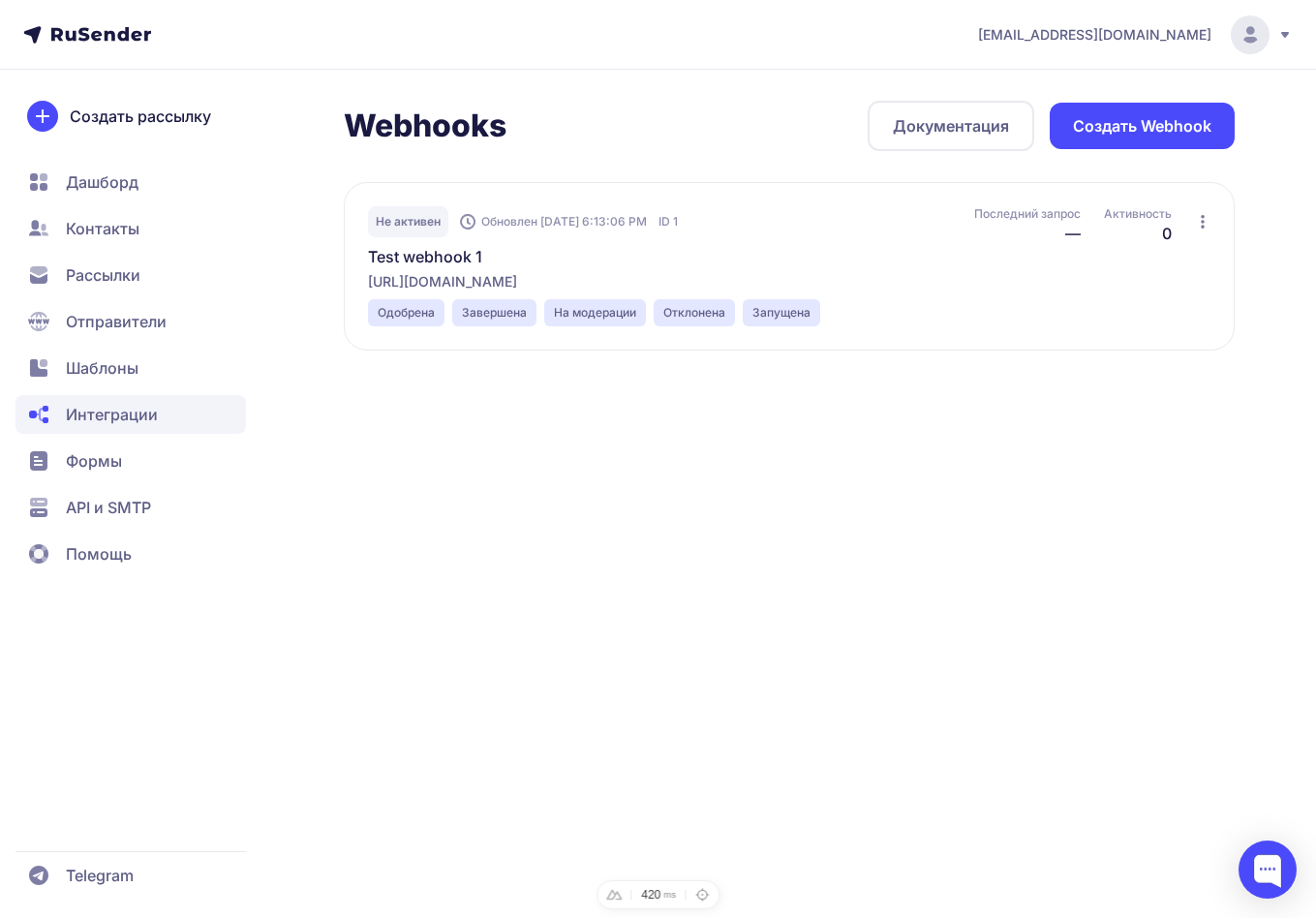 click 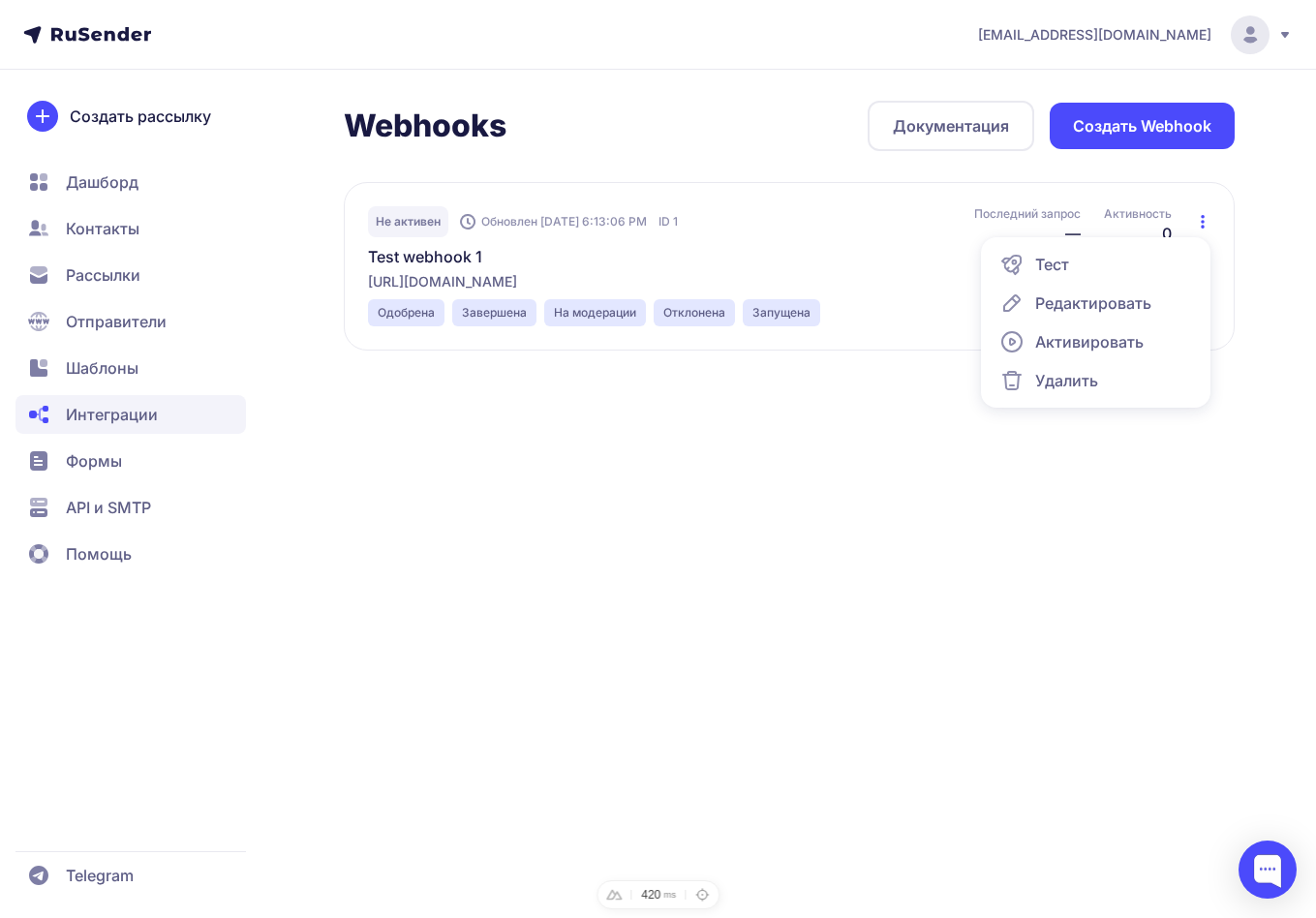 click on "Активировать" at bounding box center [1089, 342] 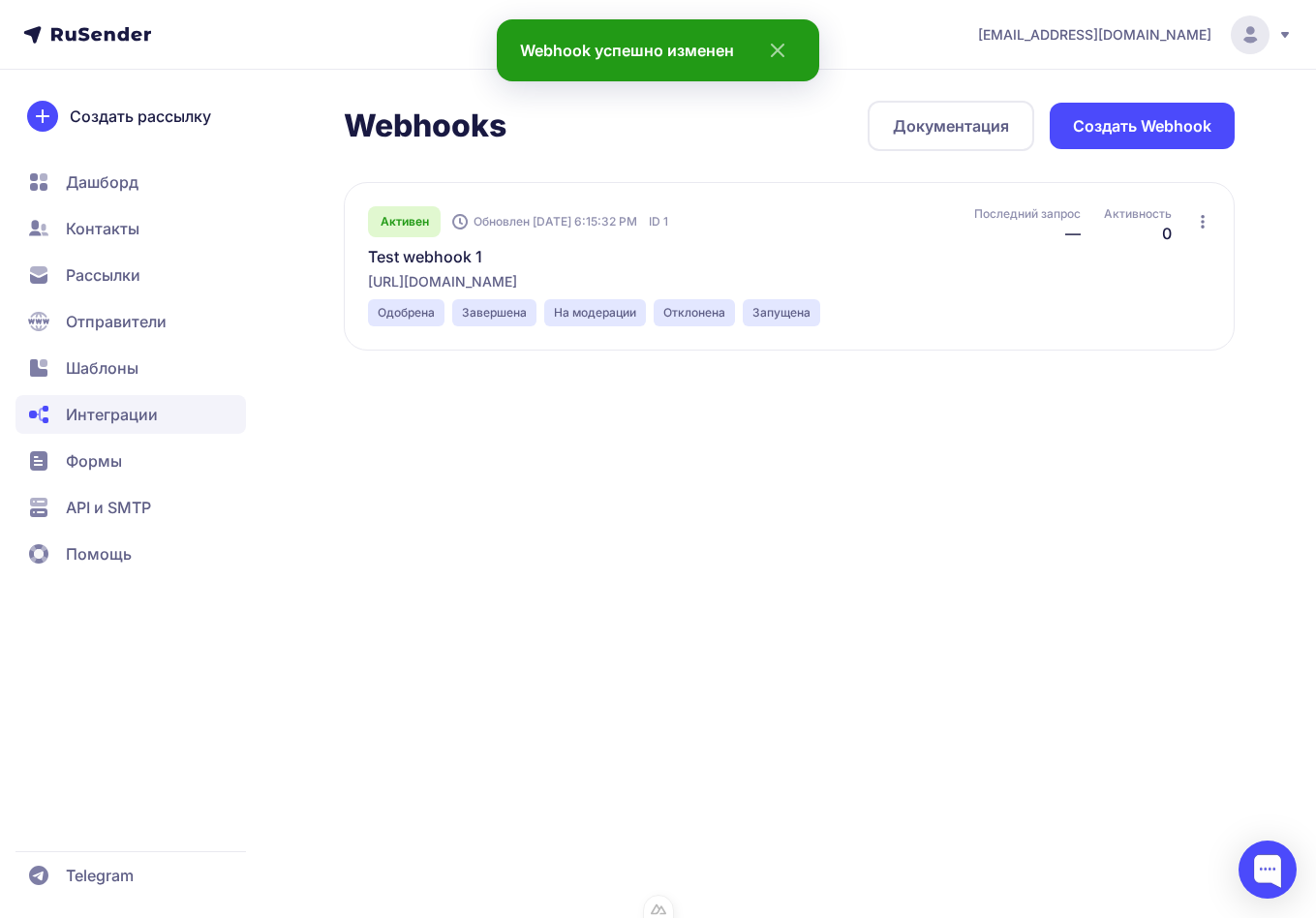 click 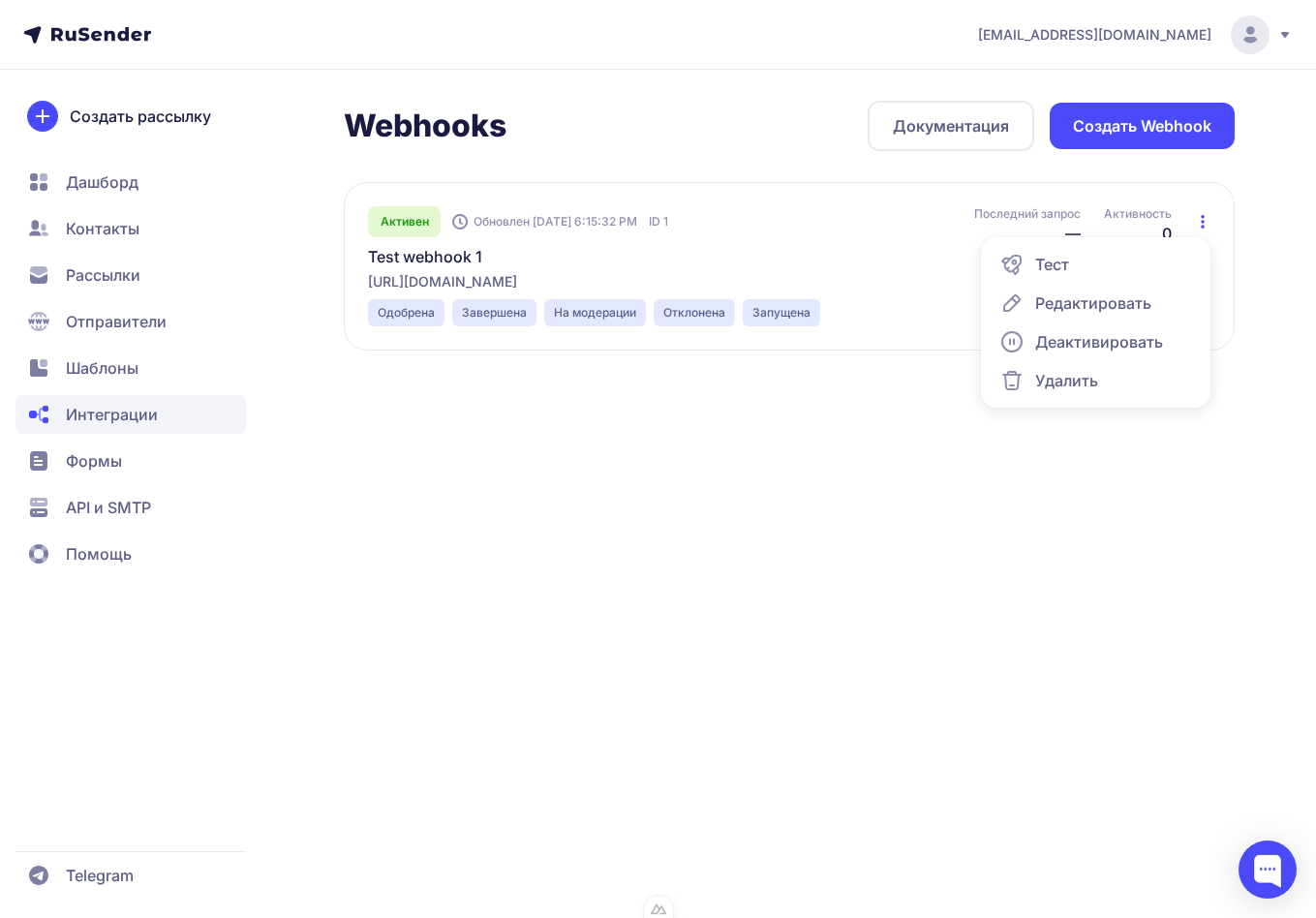 click on "Деактивировать" at bounding box center (1099, 342) 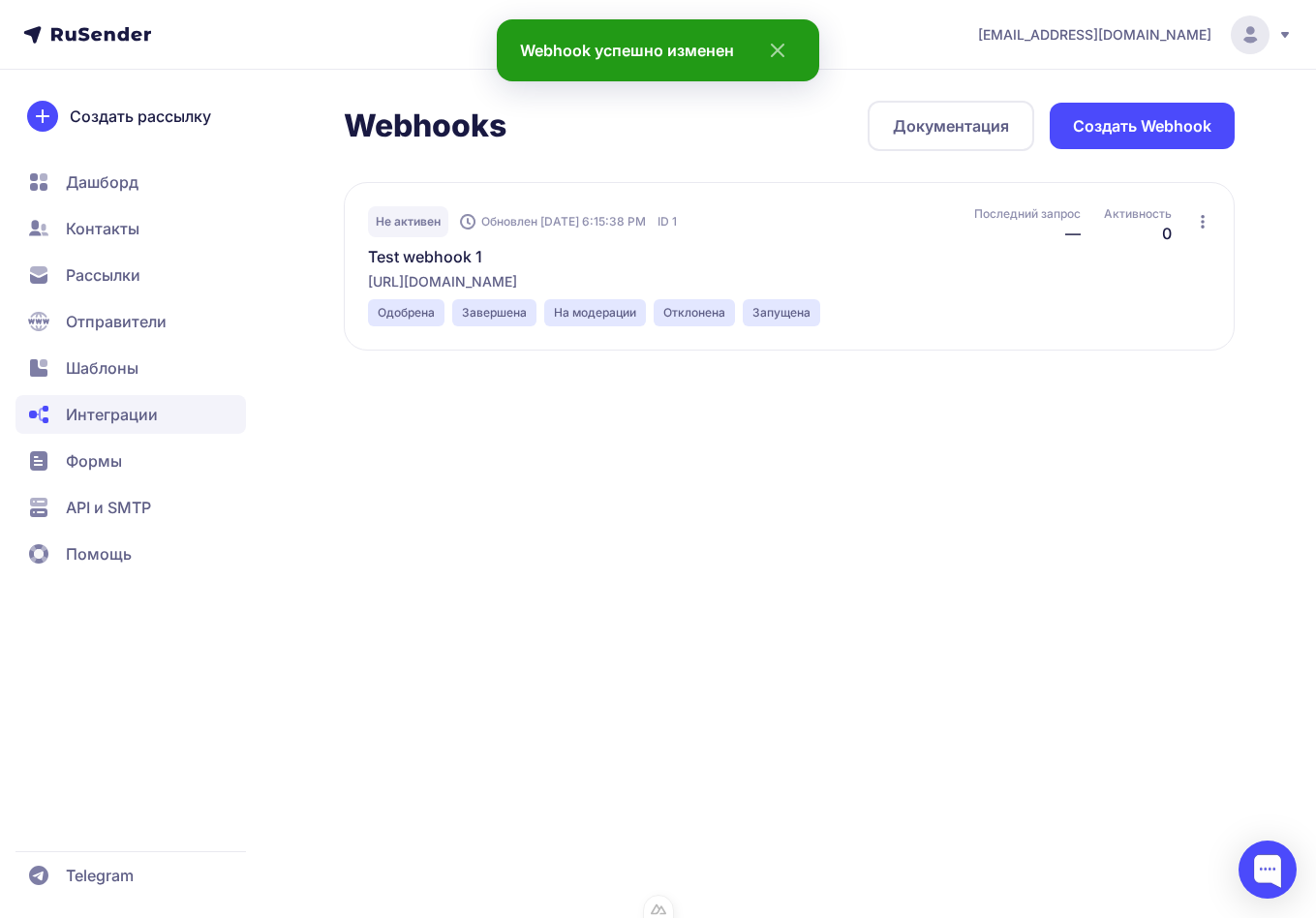 click 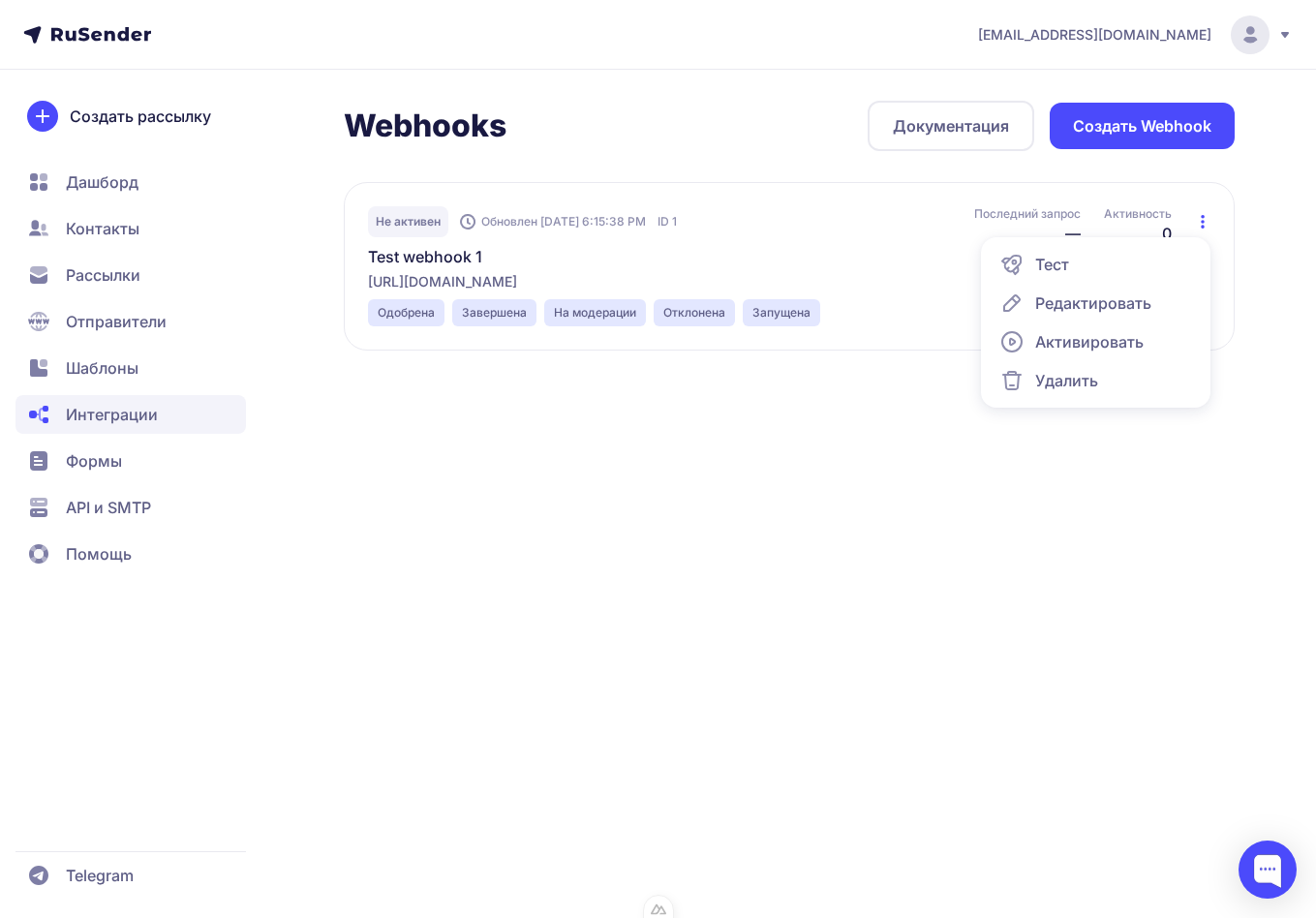 click on "Активировать" at bounding box center (1089, 342) 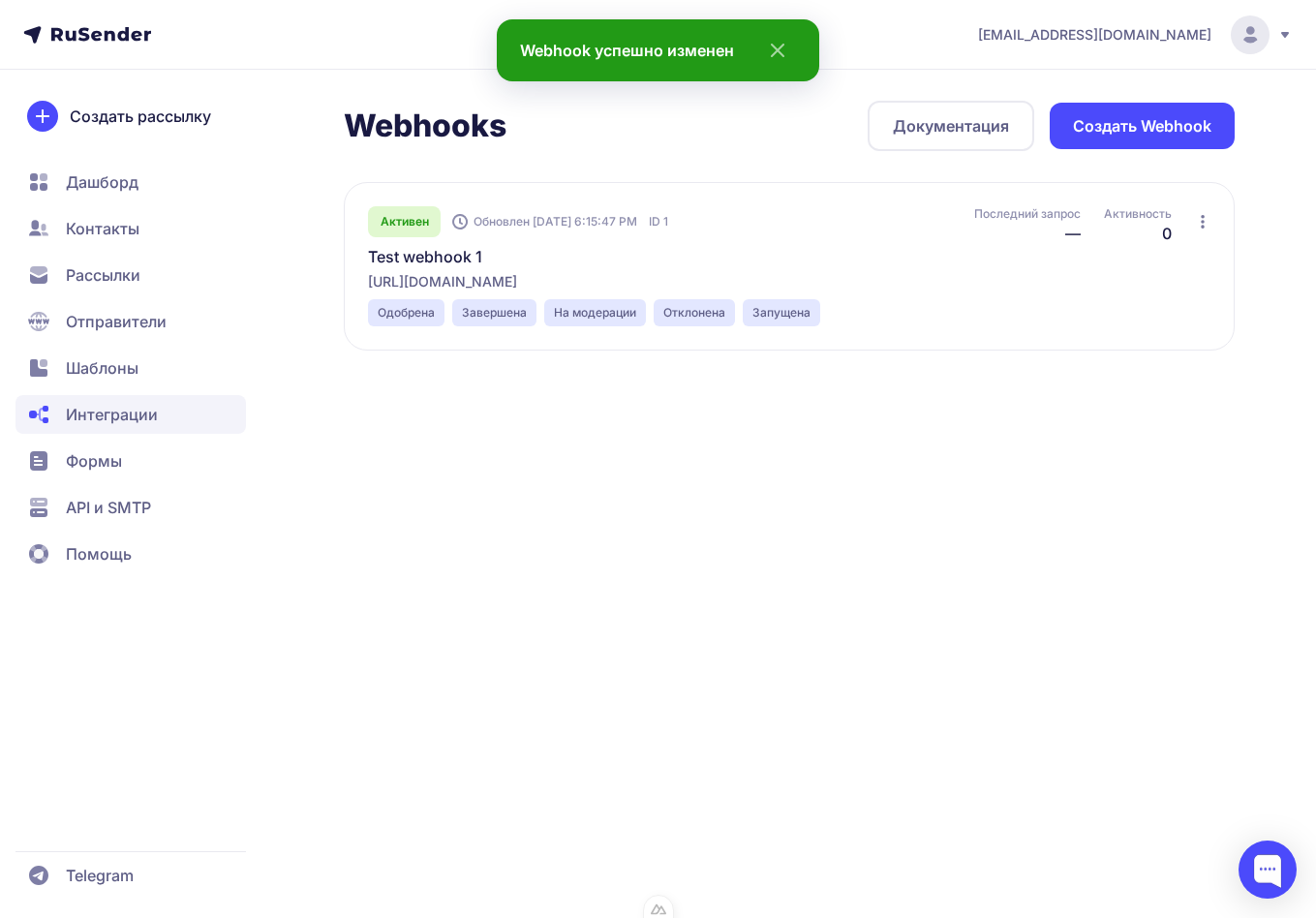 click 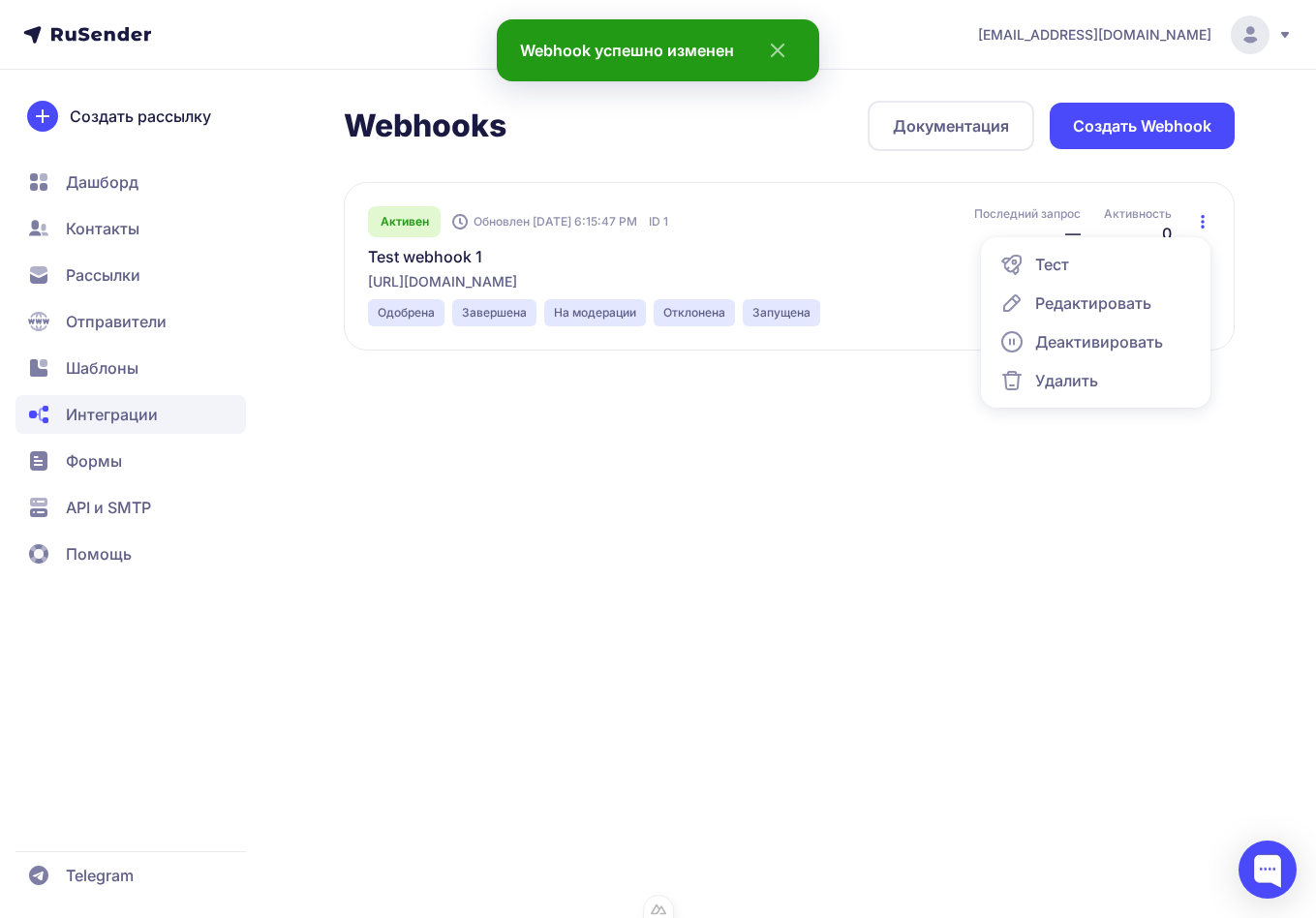 click on "Деактивировать" 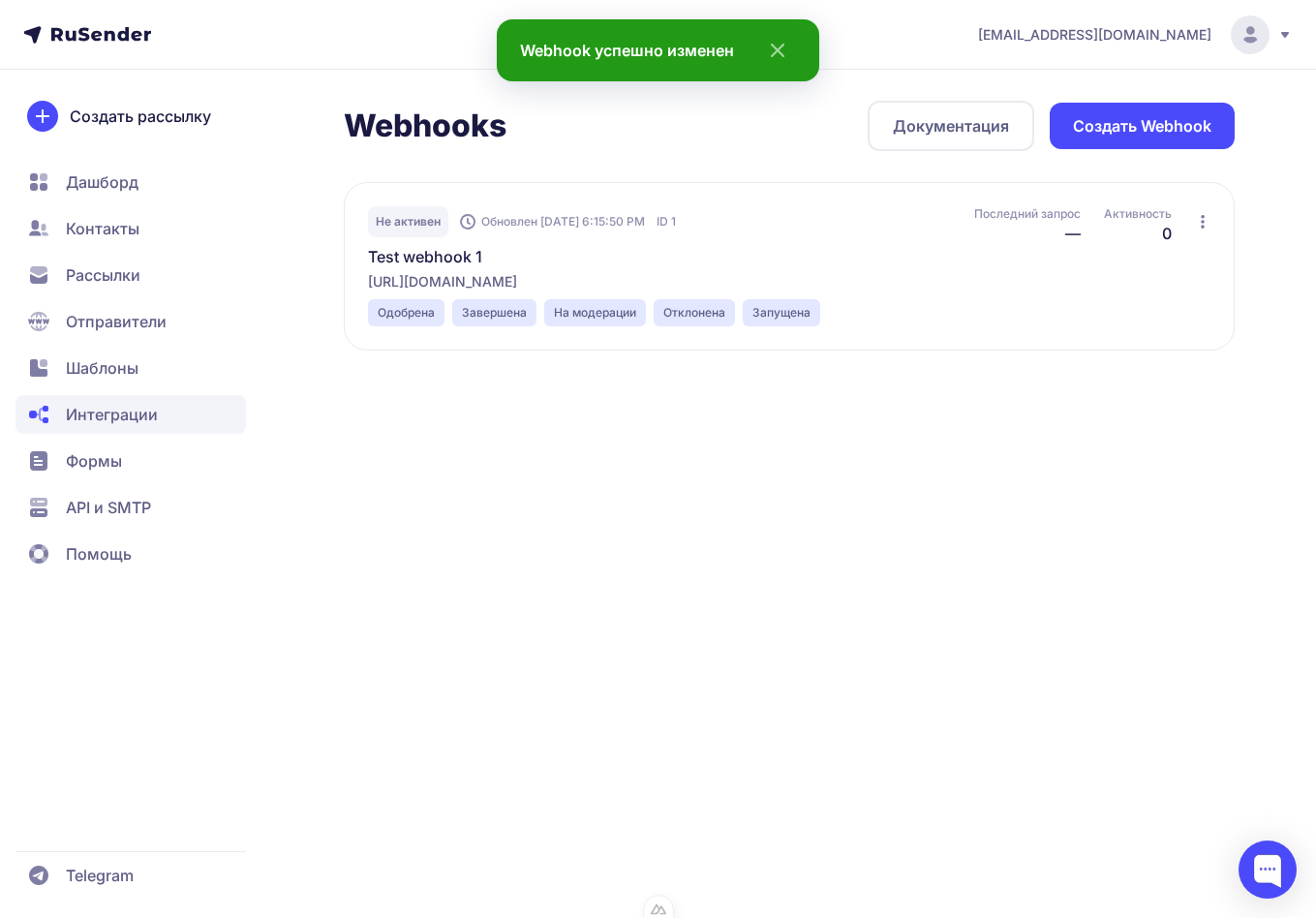 click 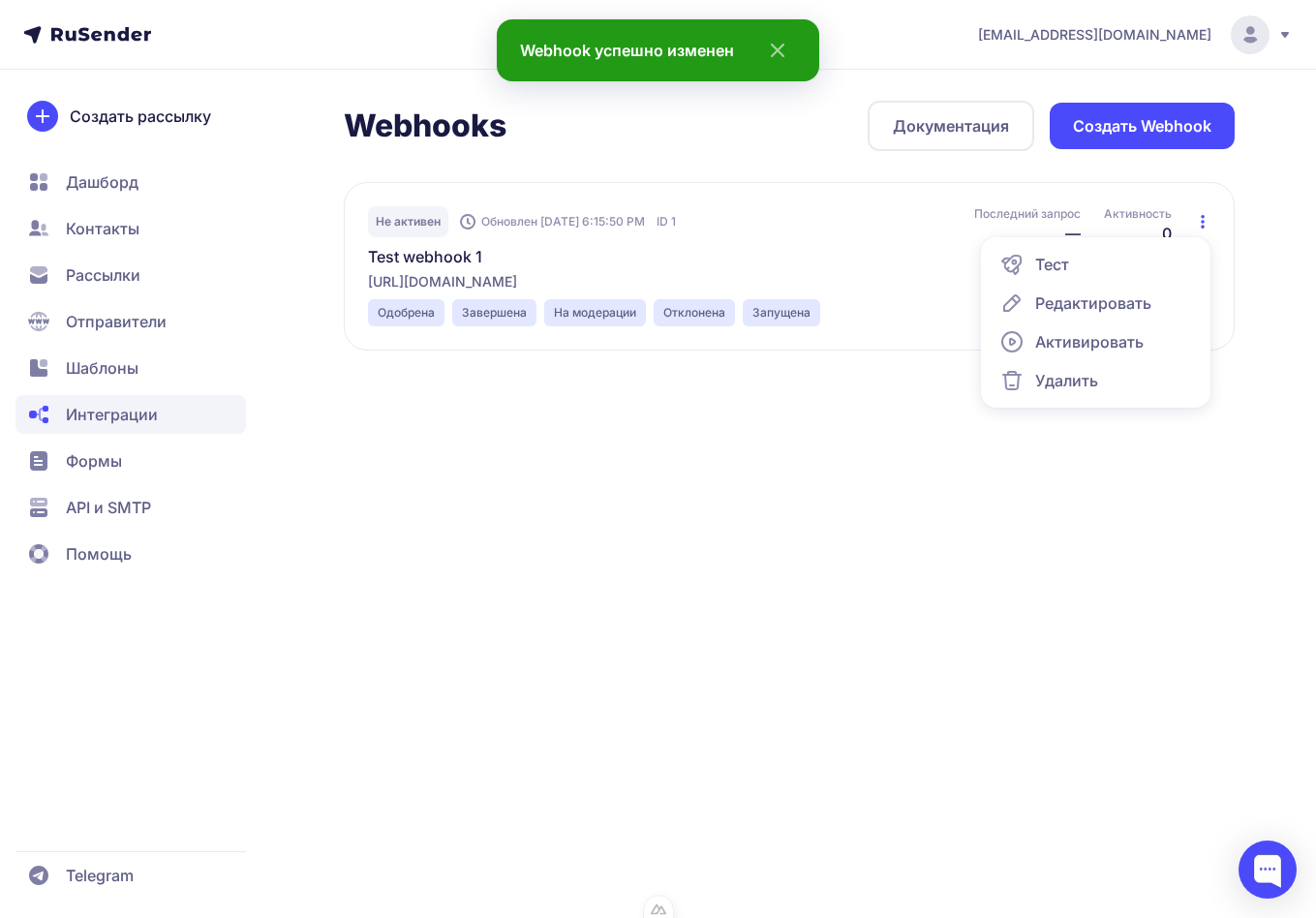 click on "Удалить" at bounding box center [1066, 381] 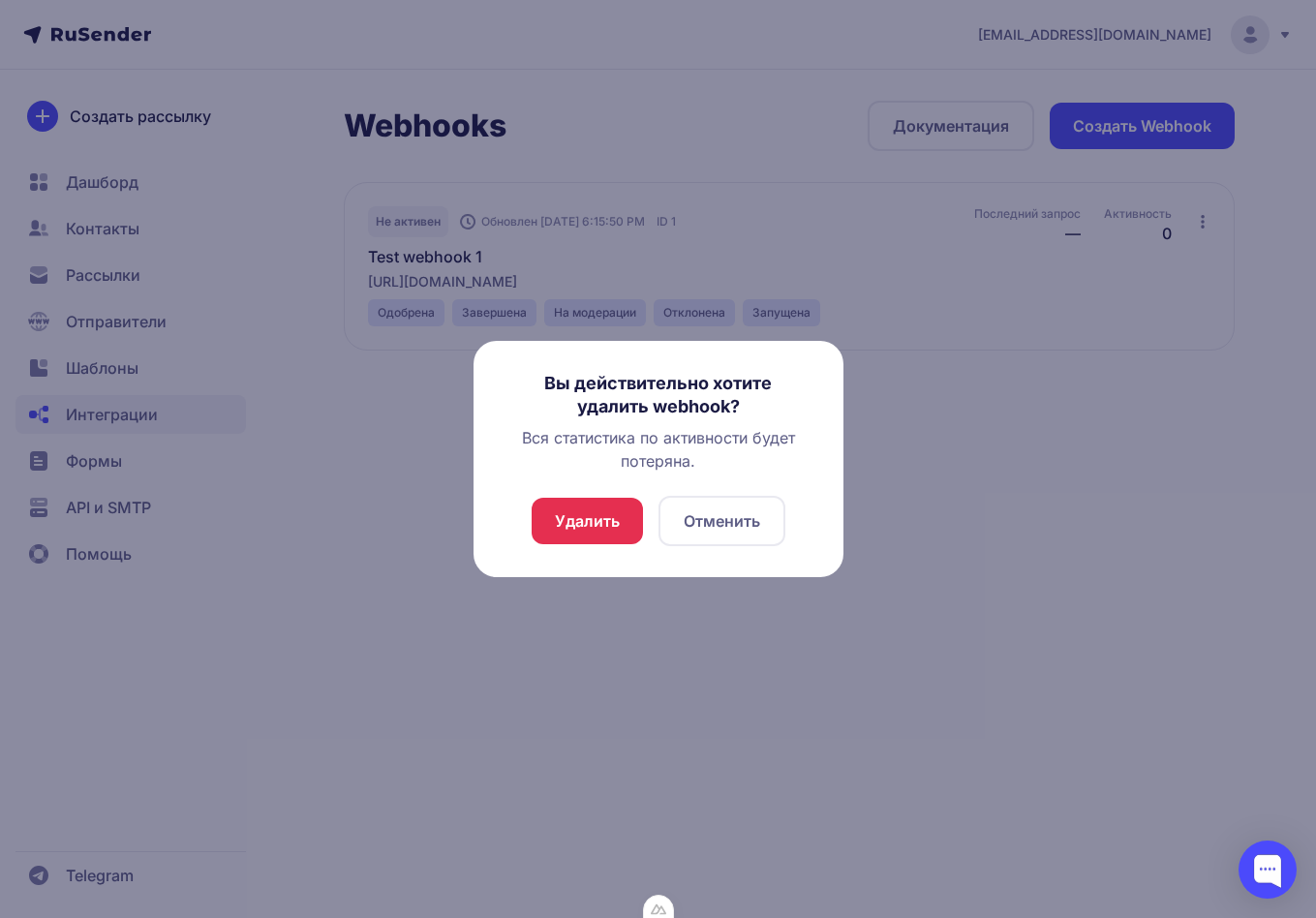 click on "Удалить" at bounding box center [587, 521] 